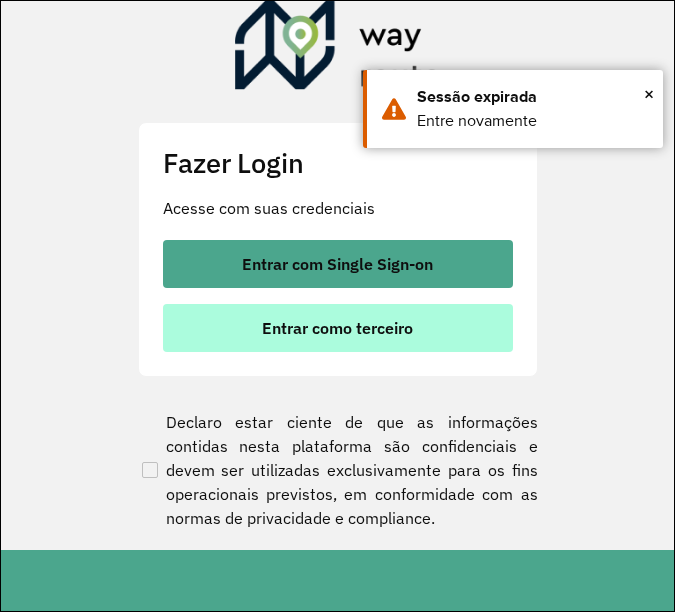 scroll, scrollTop: 0, scrollLeft: 0, axis: both 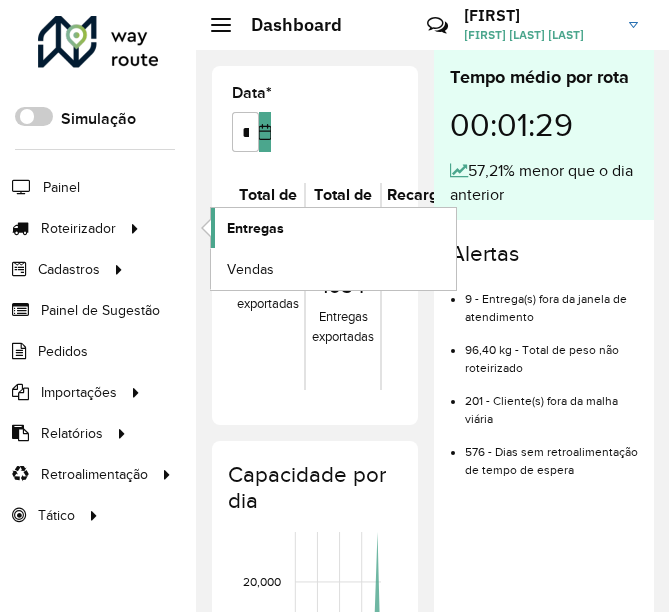 click on "Entregas" 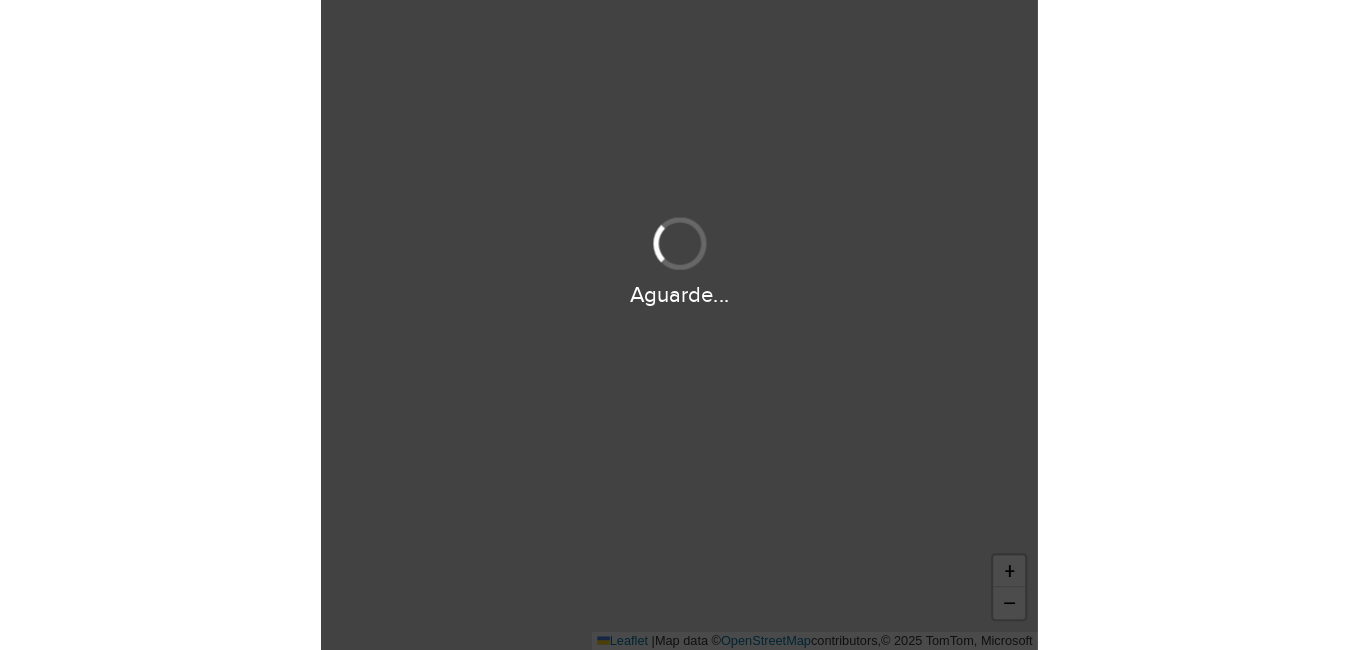 scroll, scrollTop: 0, scrollLeft: 0, axis: both 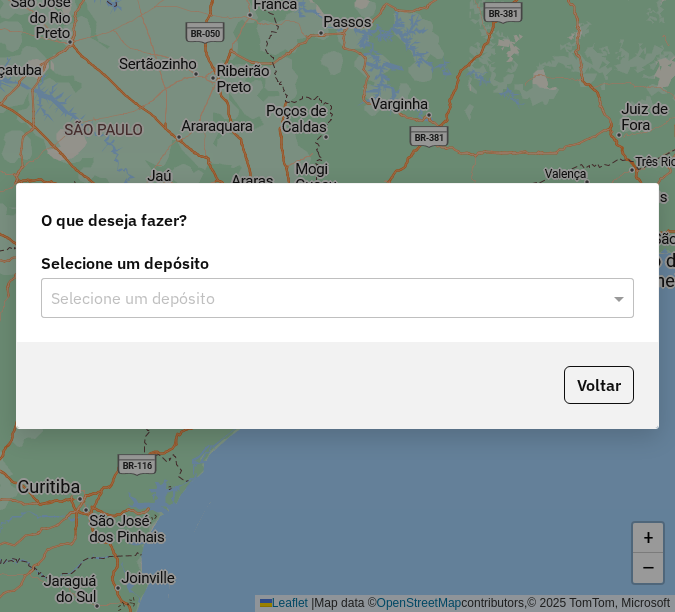 click 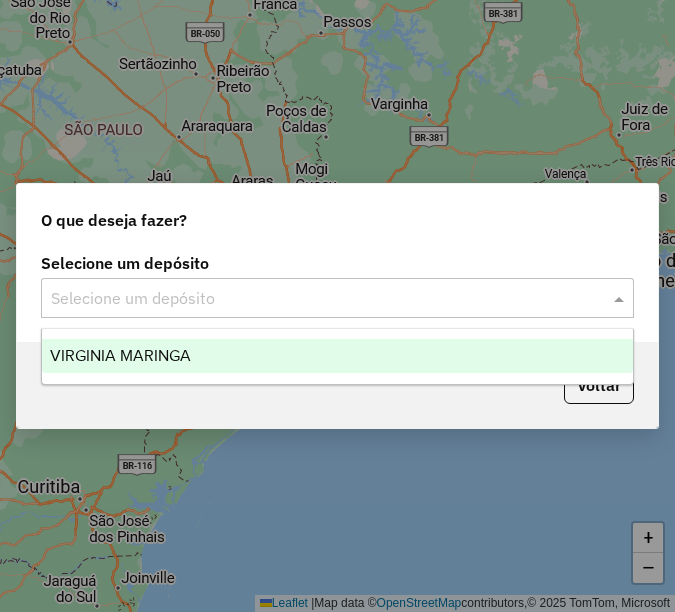 click on "VIRGINIA MARINGA" at bounding box center [337, 356] 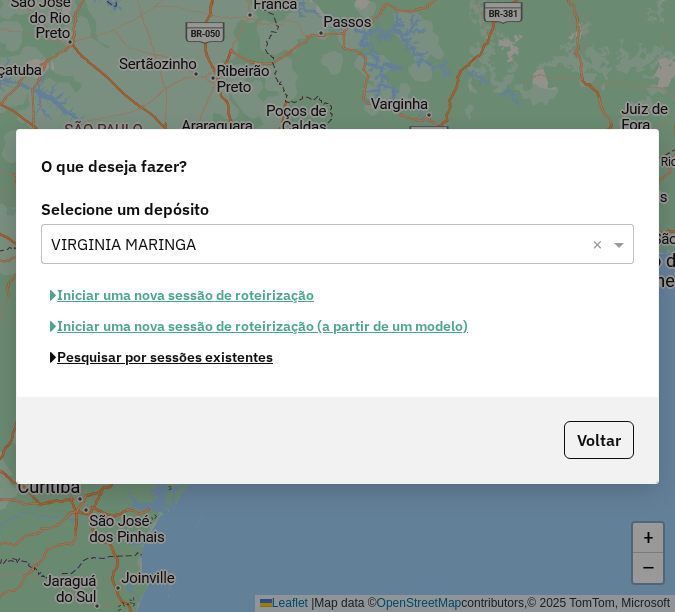click on "Pesquisar por sessões existentes" 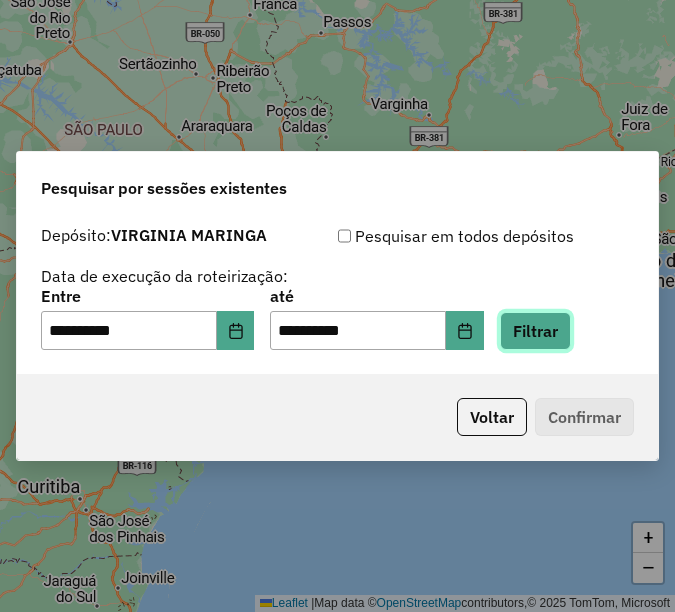 click on "Filtrar" 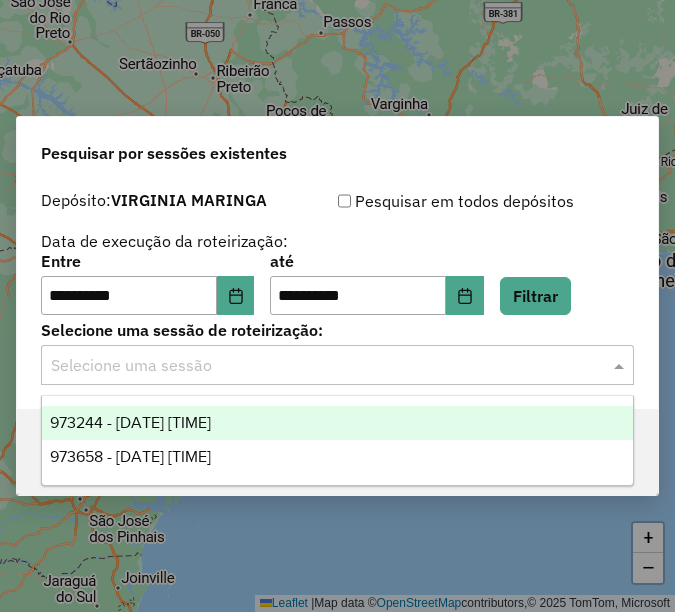 click 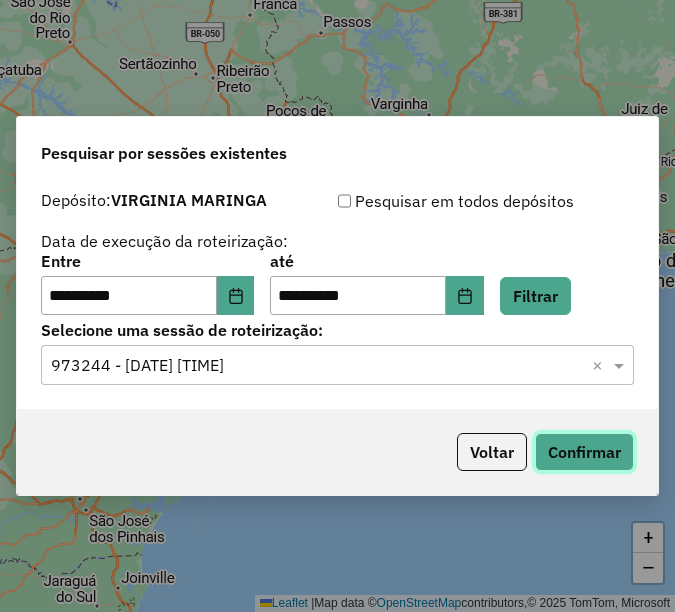 click on "Confirmar" 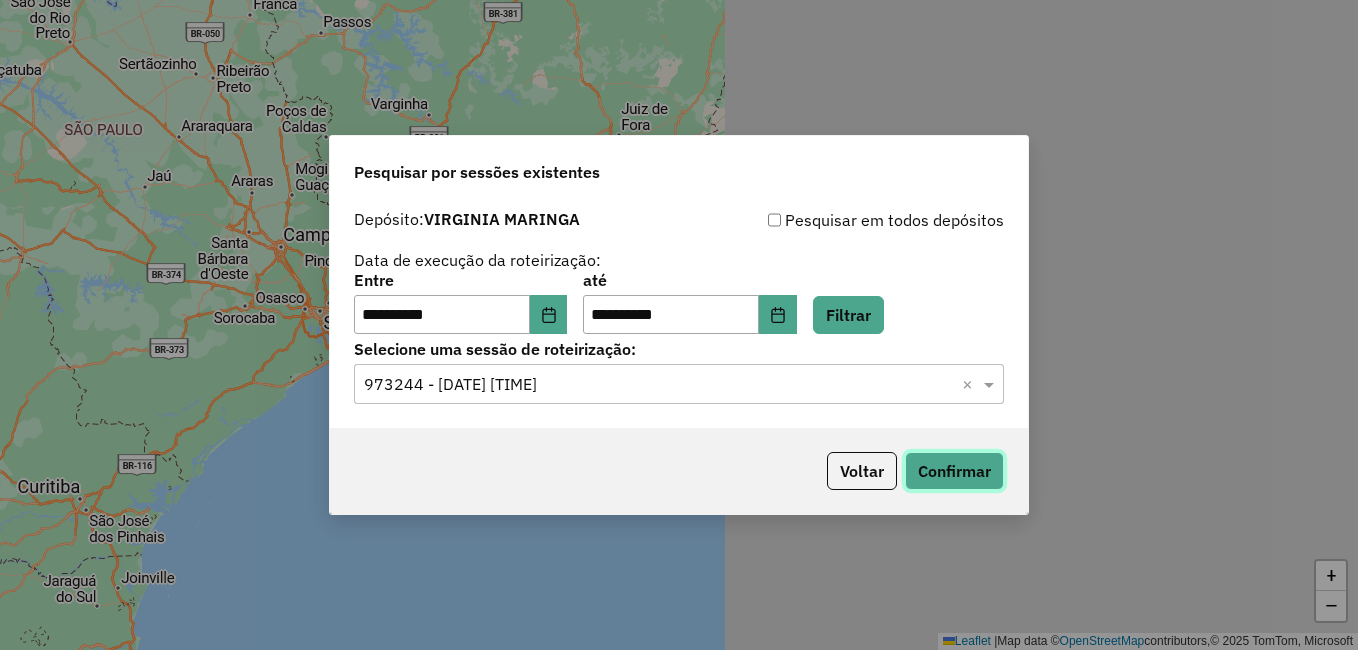 type 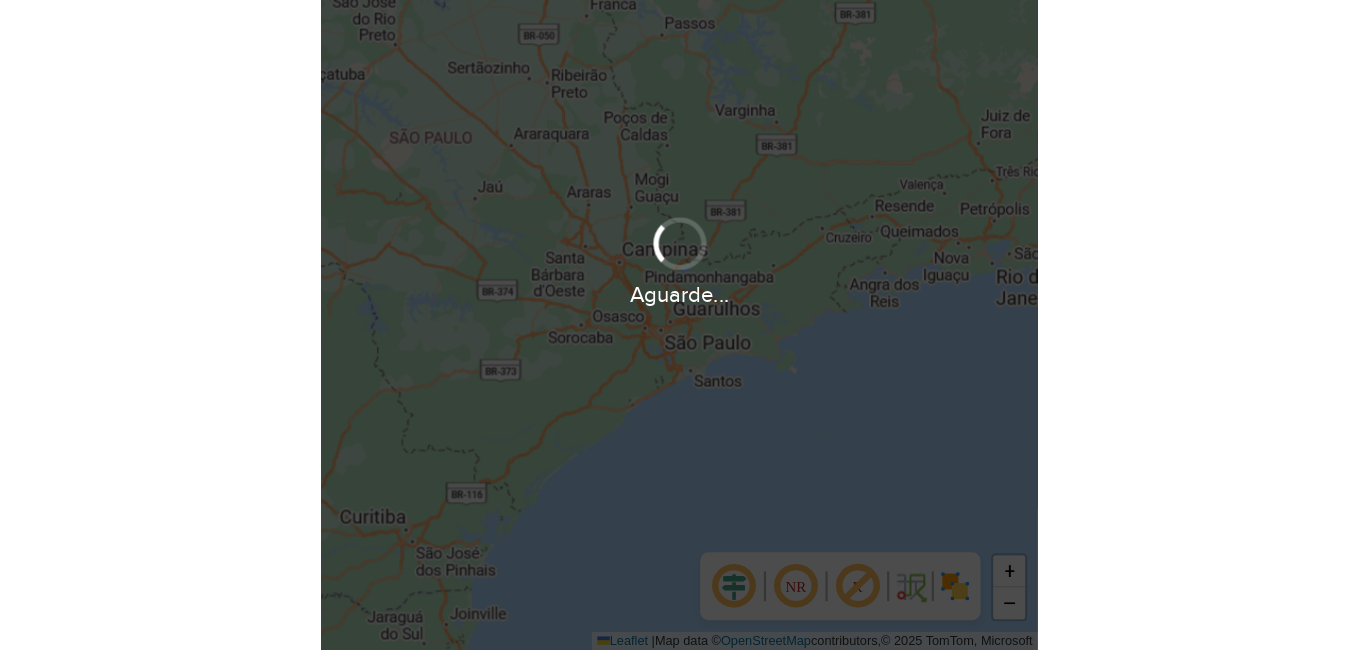 scroll, scrollTop: 0, scrollLeft: 0, axis: both 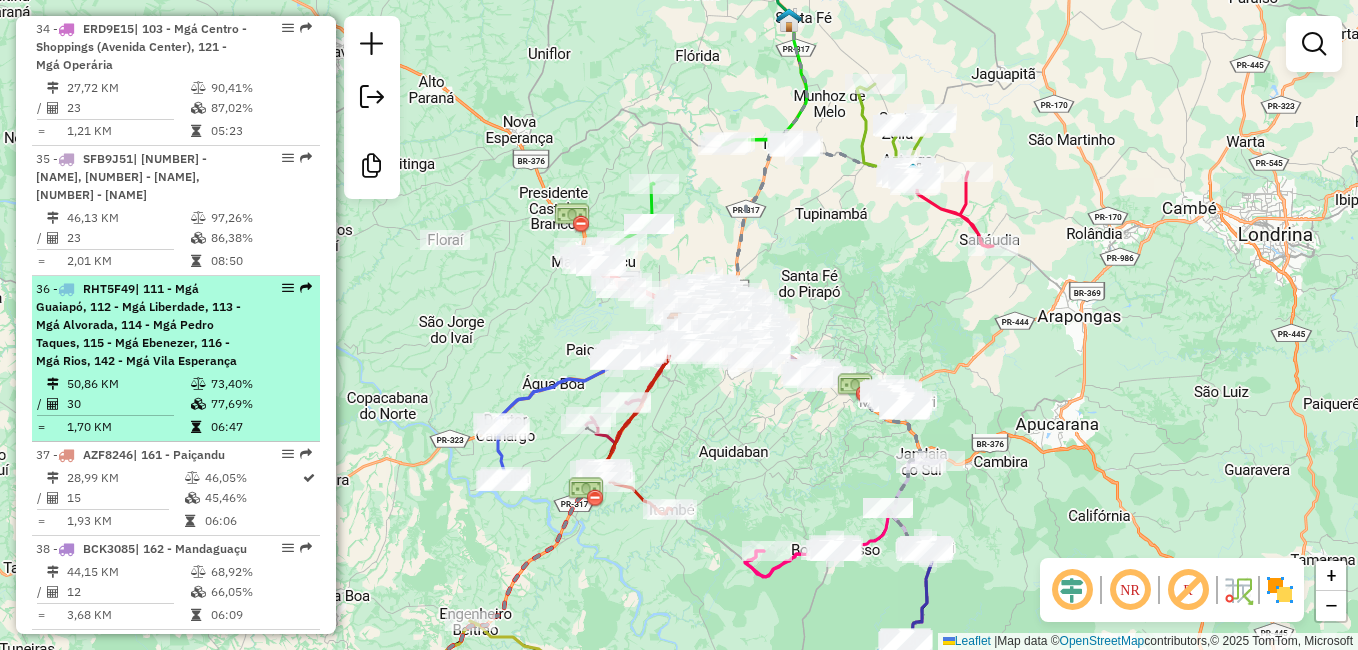 click at bounding box center (66, 289) 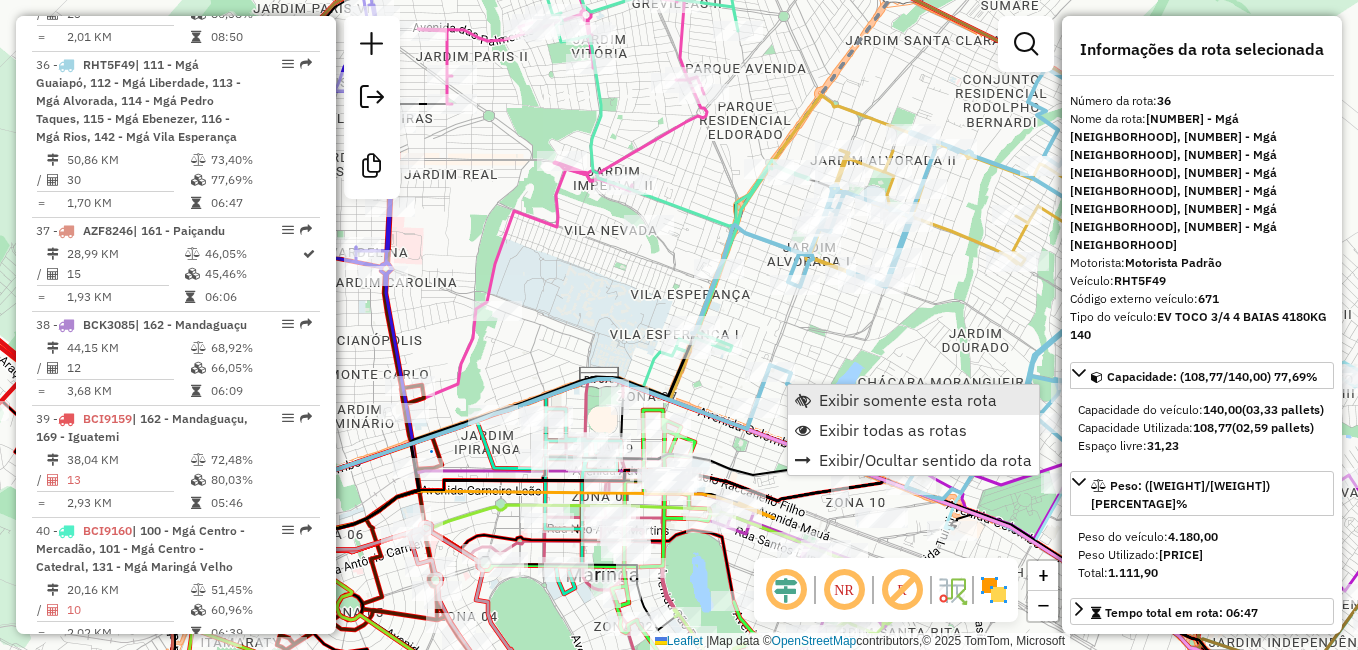 scroll, scrollTop: 4762, scrollLeft: 0, axis: vertical 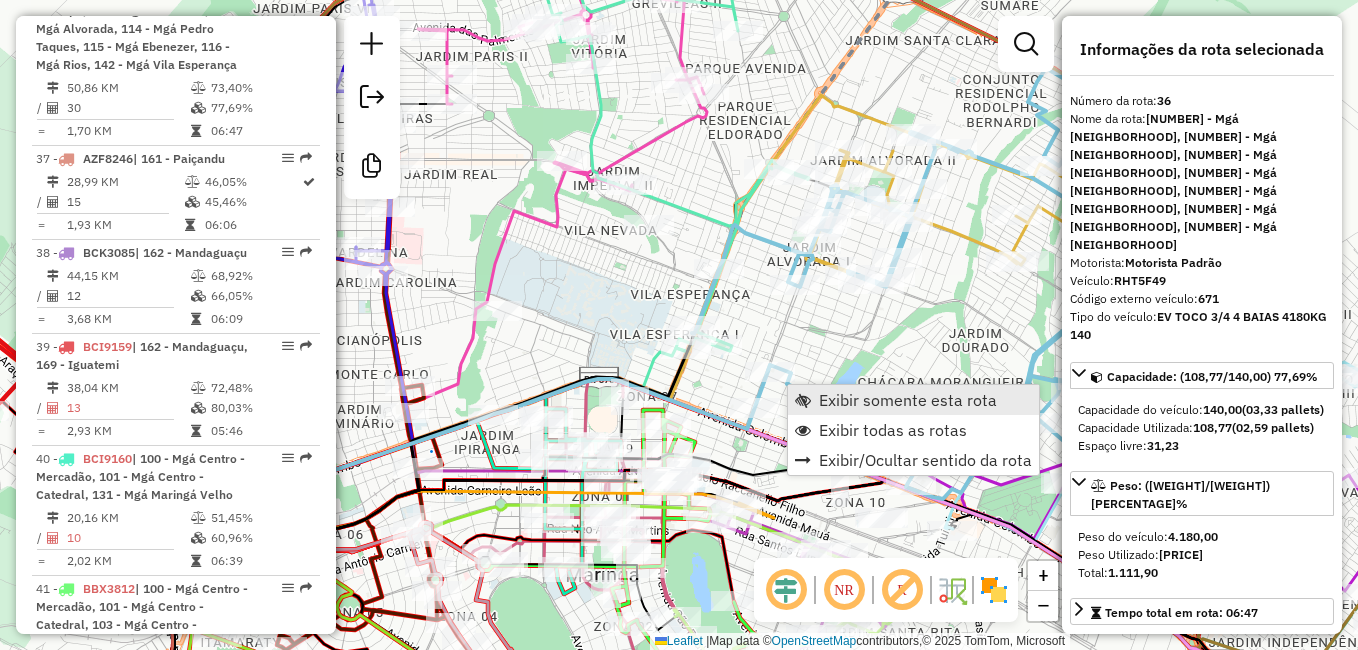click on "Exibir somente esta rota" at bounding box center [913, 400] 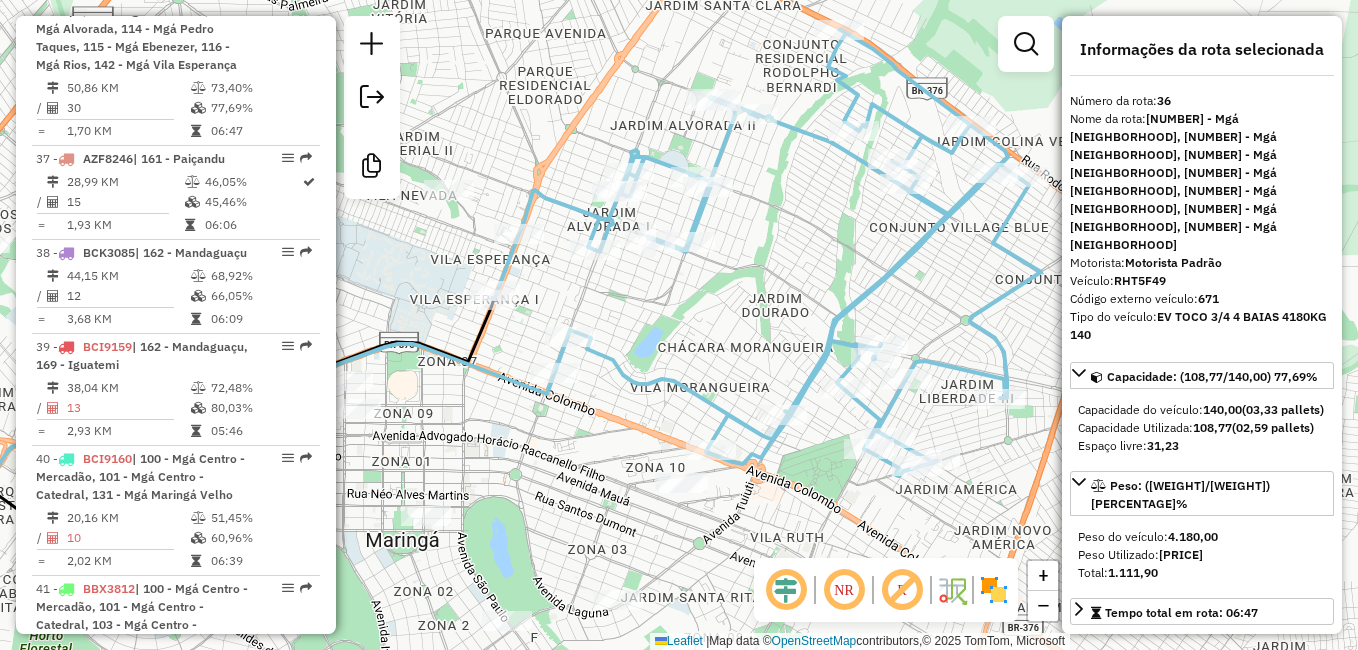 drag, startPoint x: 959, startPoint y: 310, endPoint x: 732, endPoint y: 264, distance: 231.6139 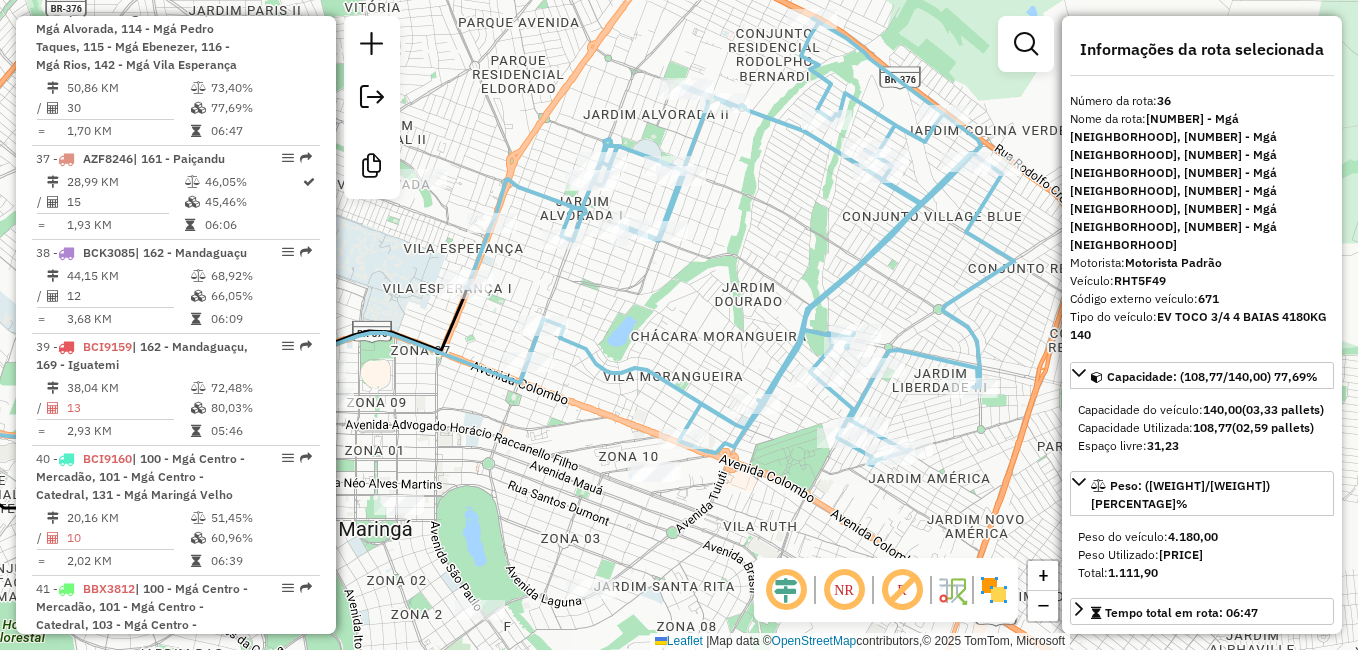 click 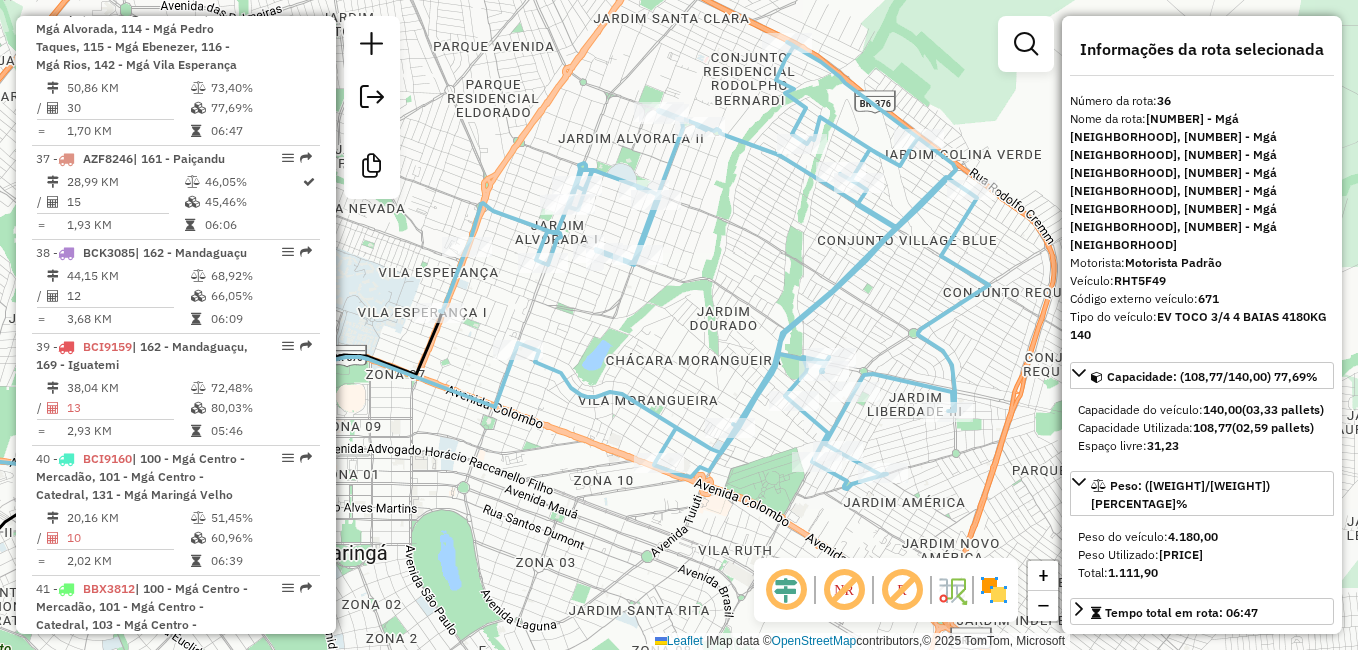 drag, startPoint x: 875, startPoint y: 265, endPoint x: 850, endPoint y: 289, distance: 34.655445 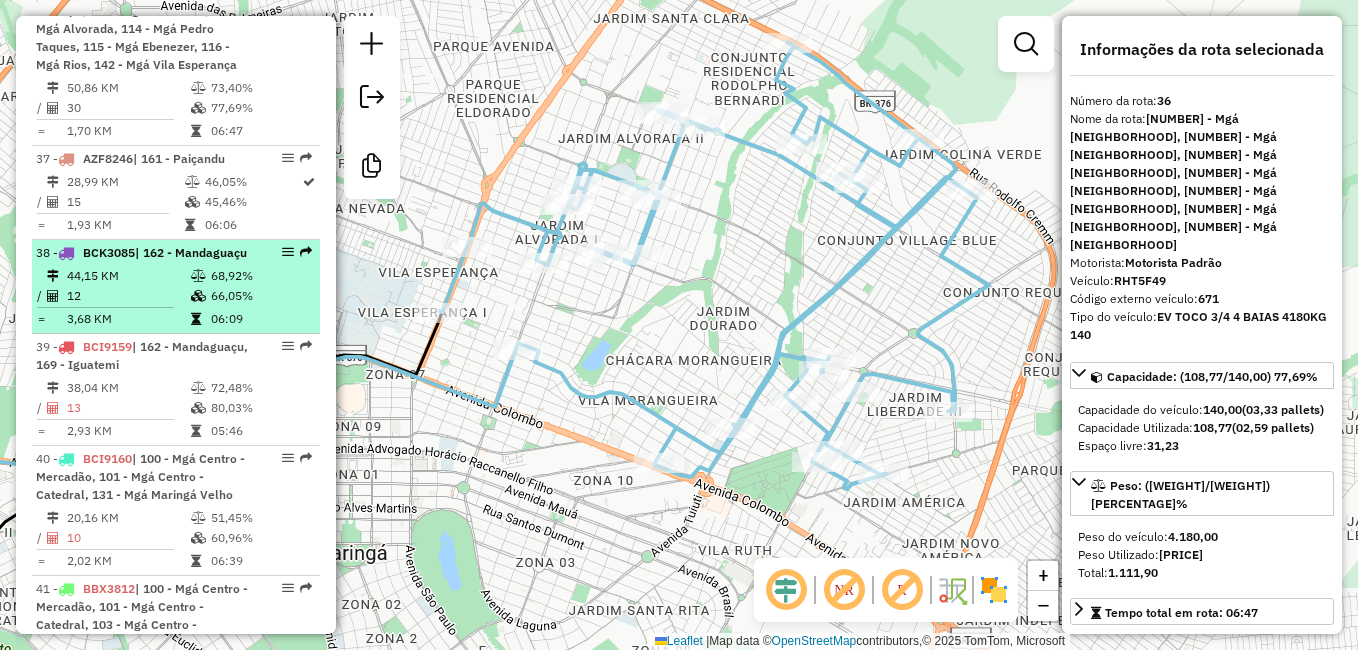 click at bounding box center [66, 253] 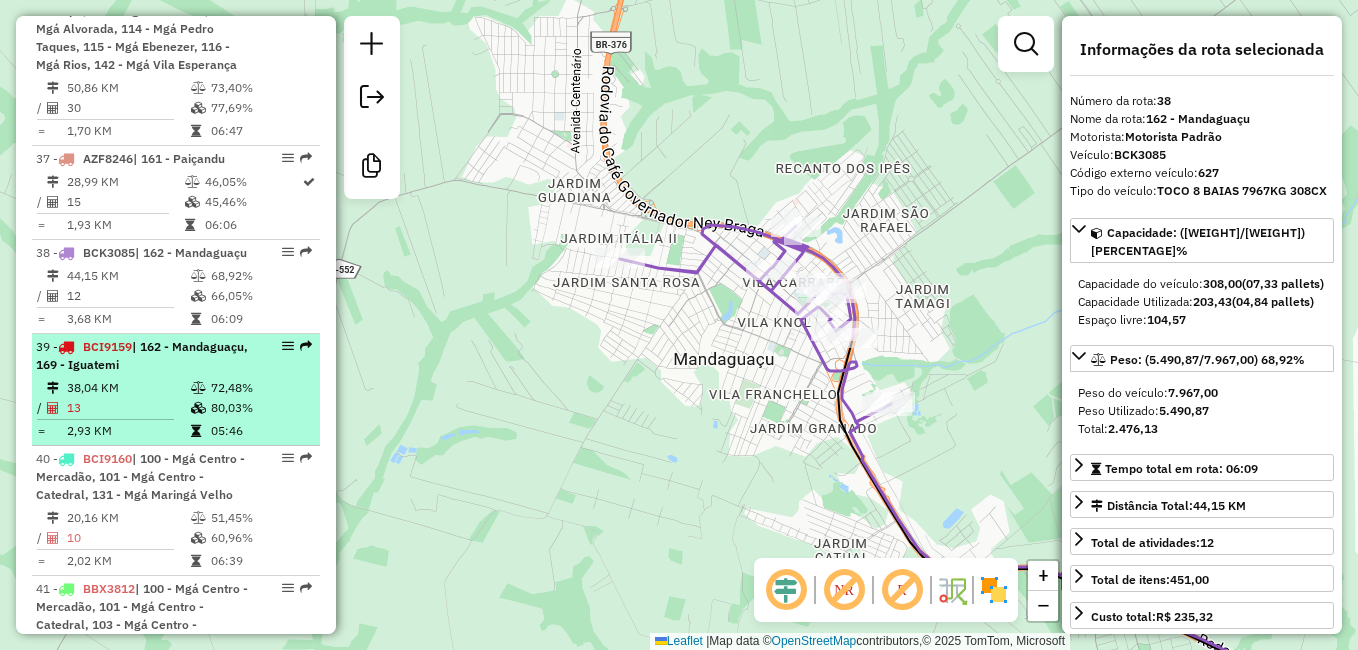 click at bounding box center (66, 347) 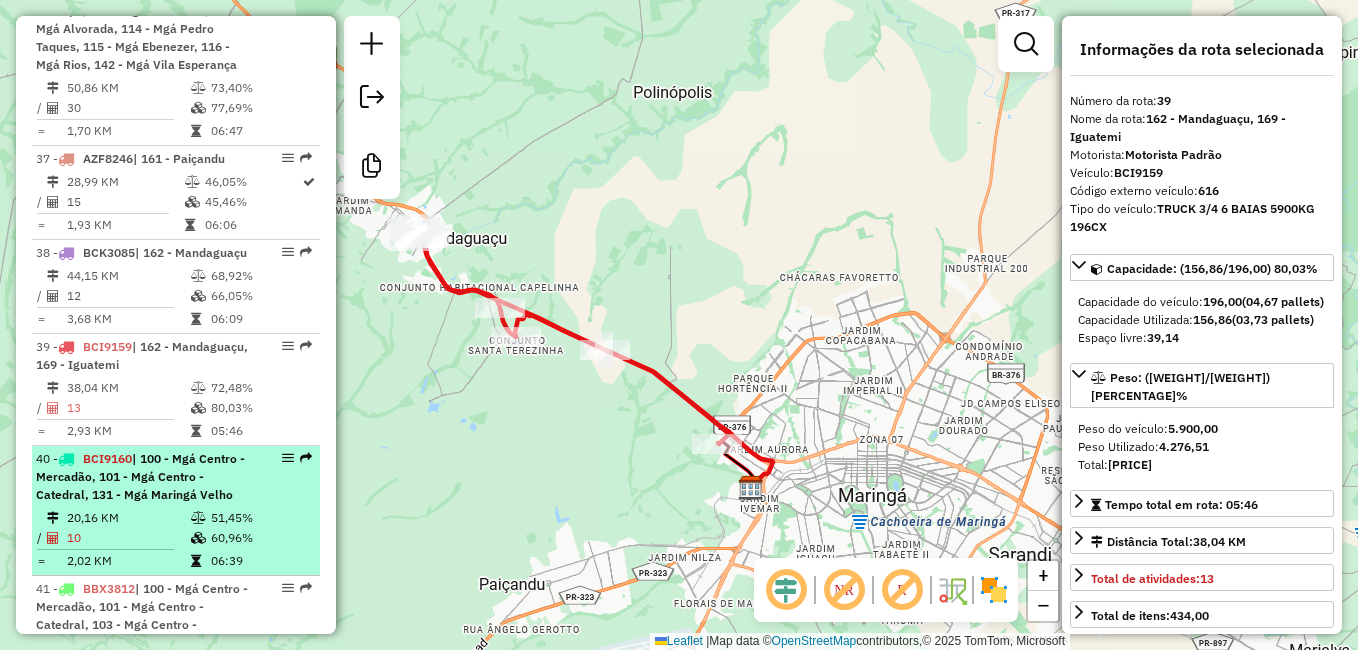 click at bounding box center (66, 459) 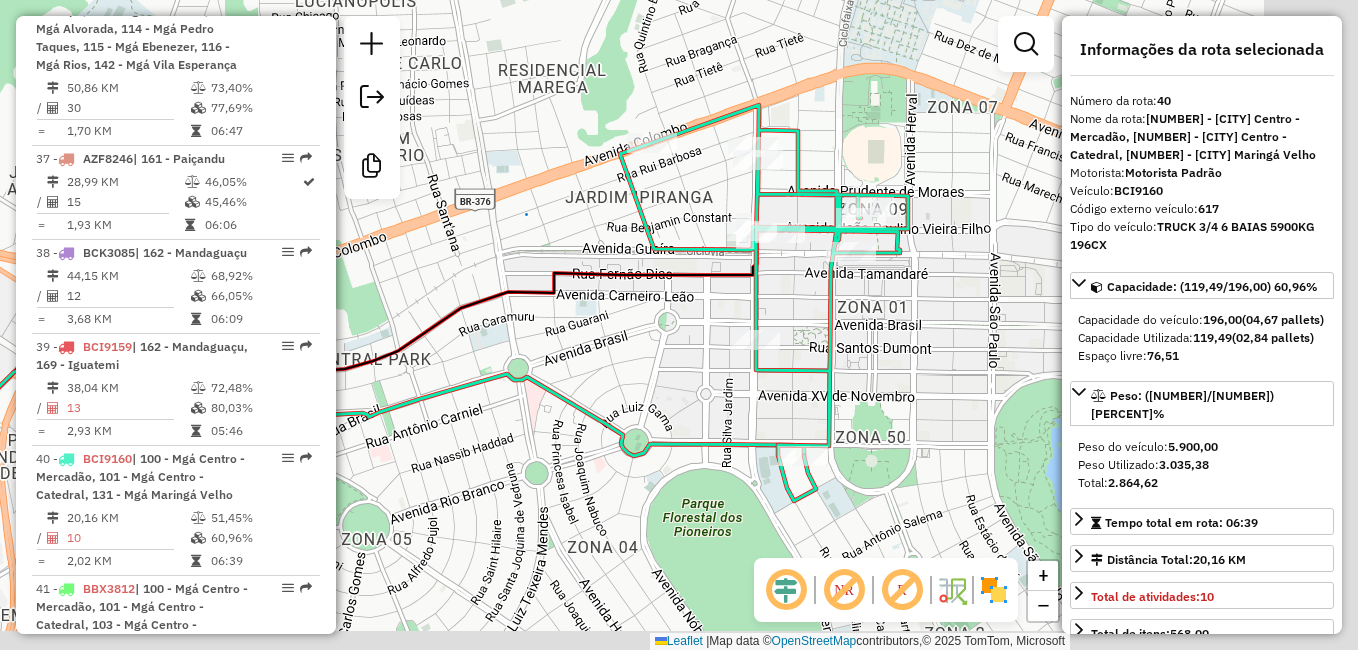 drag, startPoint x: 770, startPoint y: 380, endPoint x: 576, endPoint y: 356, distance: 195.4789 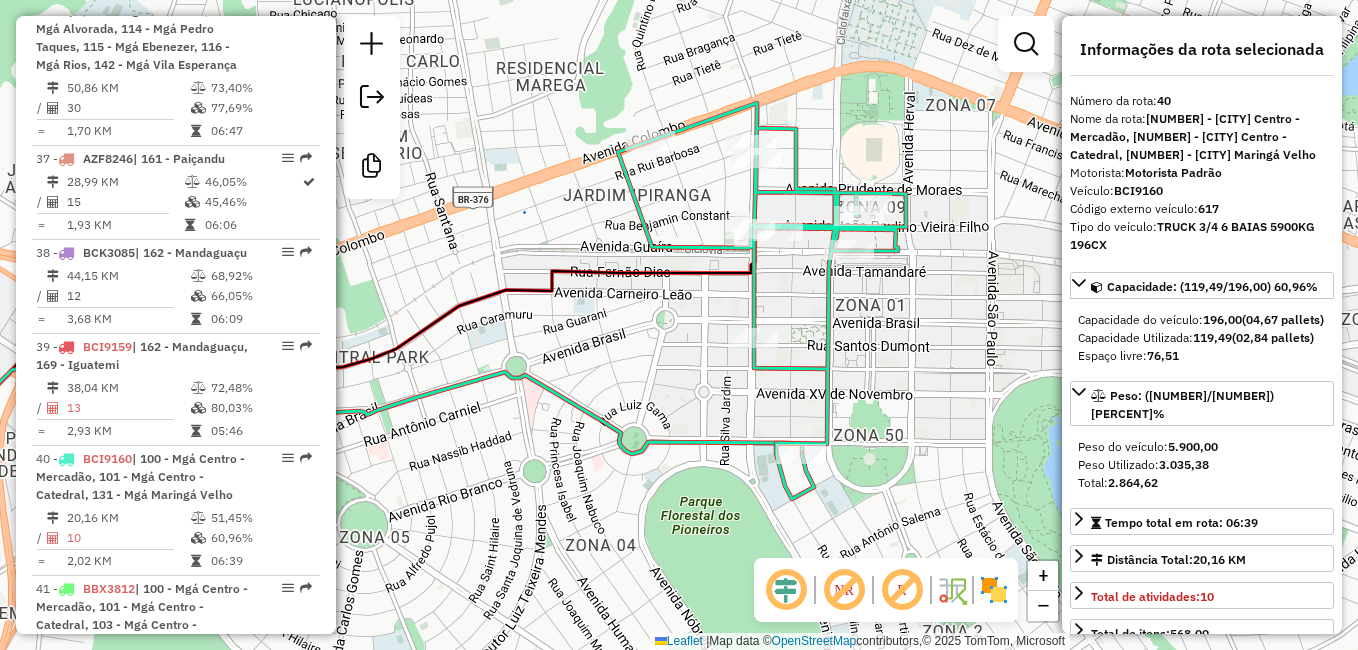 scroll, scrollTop: 5080, scrollLeft: 0, axis: vertical 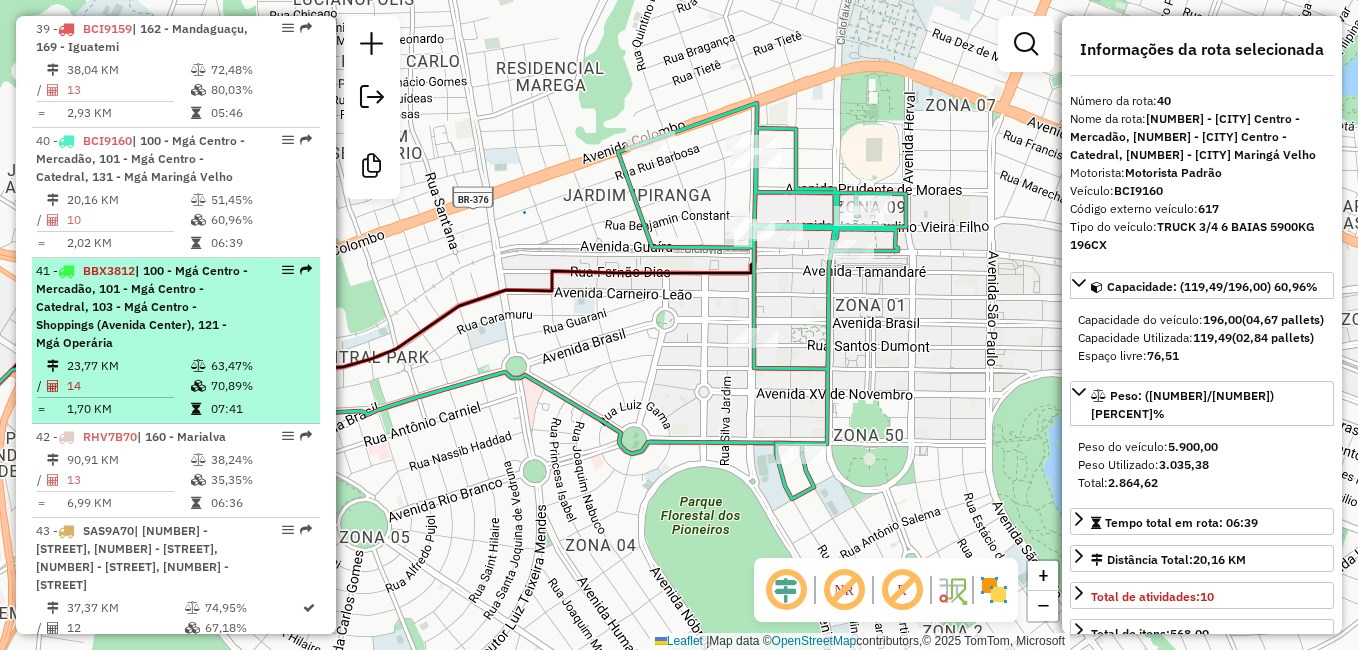 click at bounding box center (66, 271) 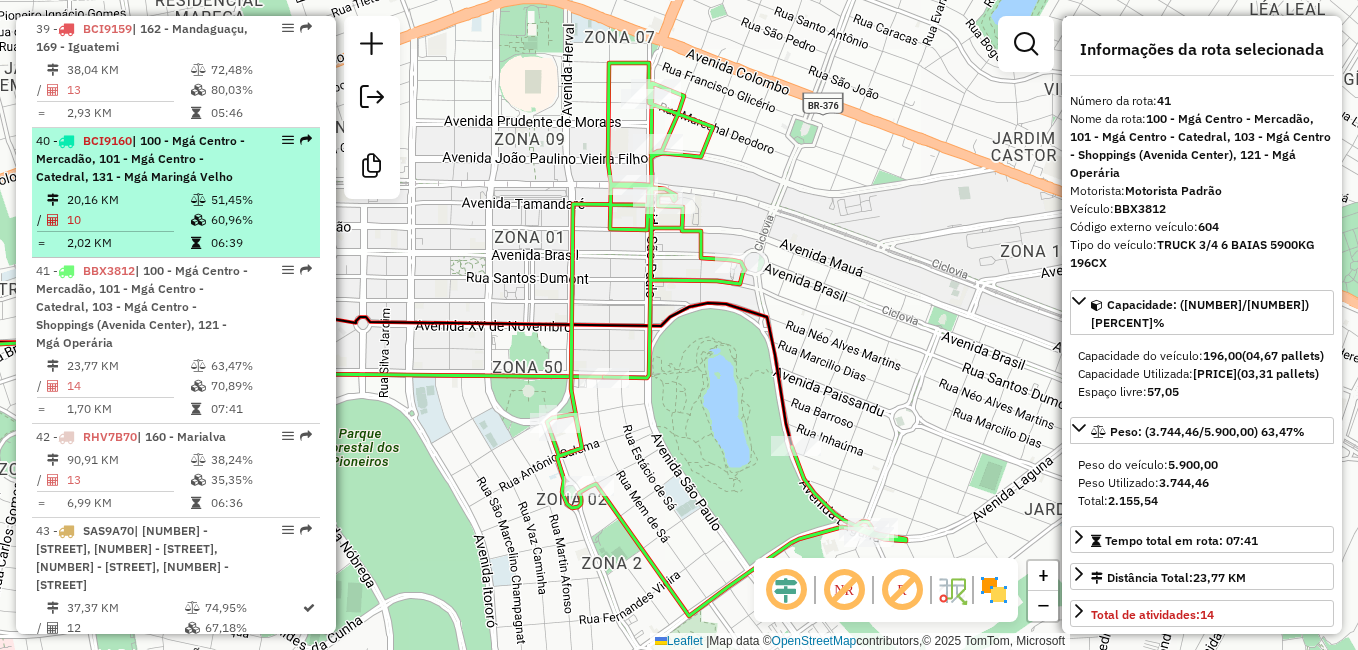 drag, startPoint x: 696, startPoint y: 175, endPoint x: 250, endPoint y: 189, distance: 446.21967 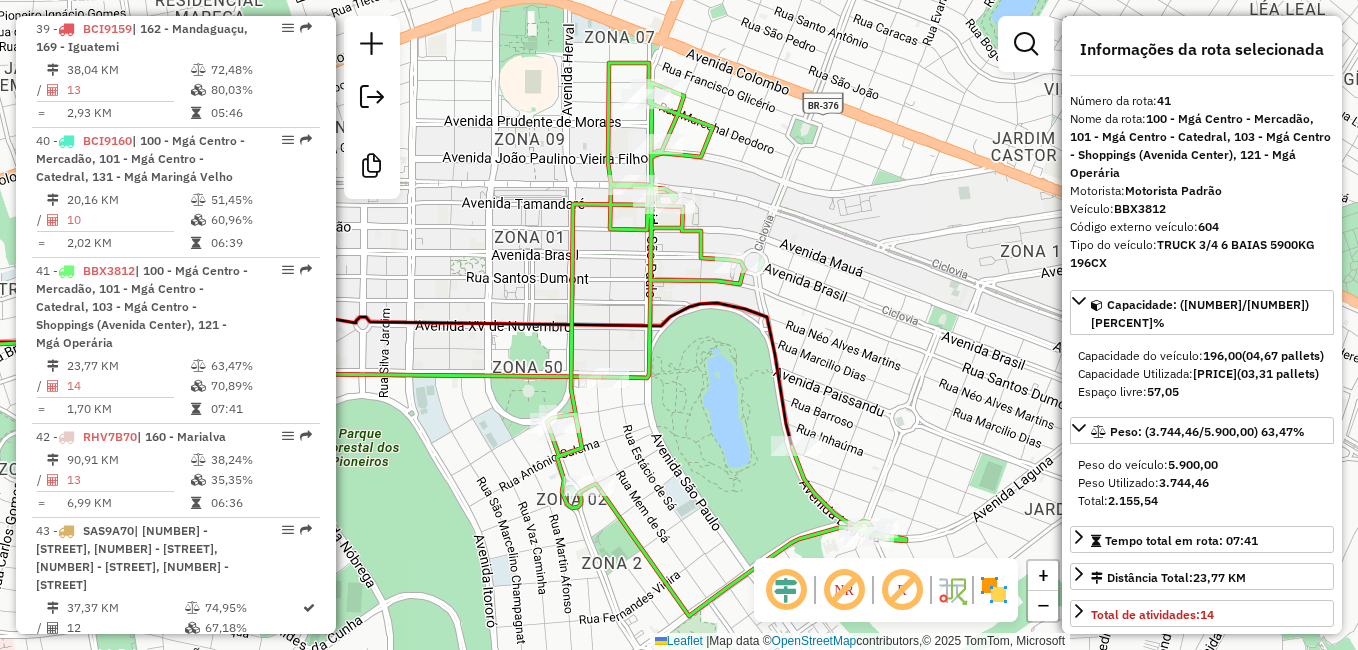 scroll, scrollTop: 6156, scrollLeft: 0, axis: vertical 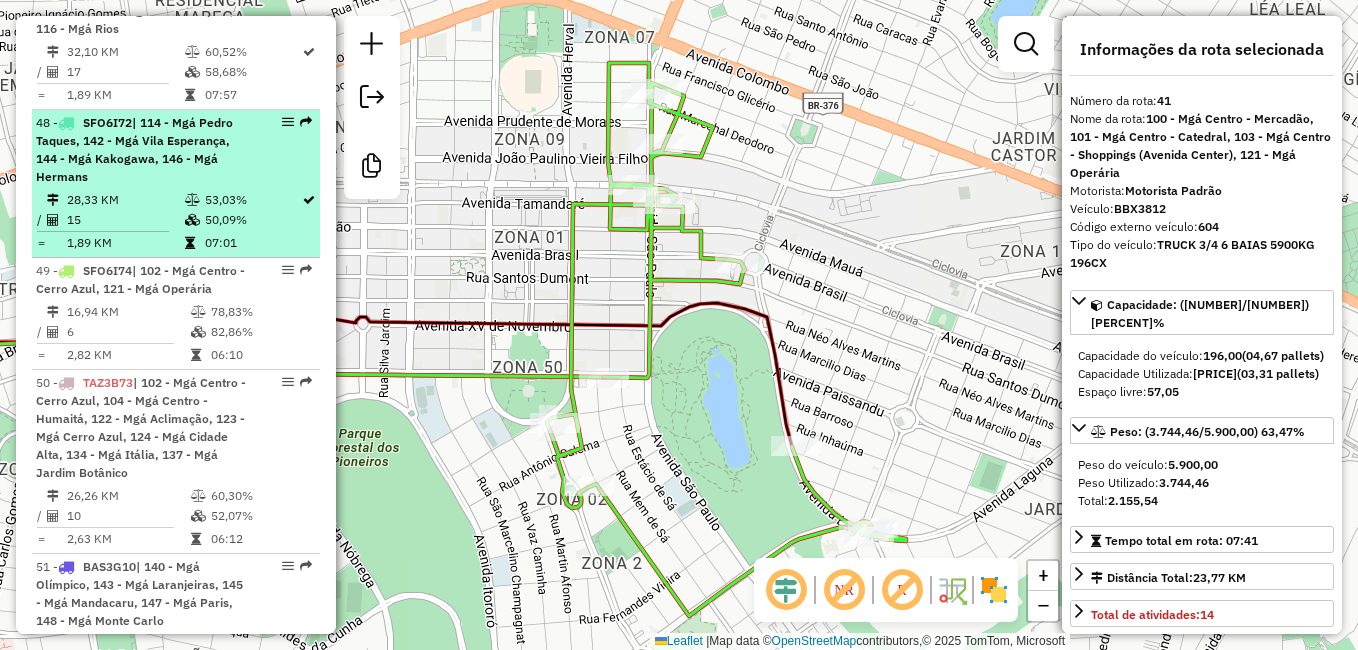 drag, startPoint x: 40, startPoint y: 207, endPoint x: 79, endPoint y: 280, distance: 82.764725 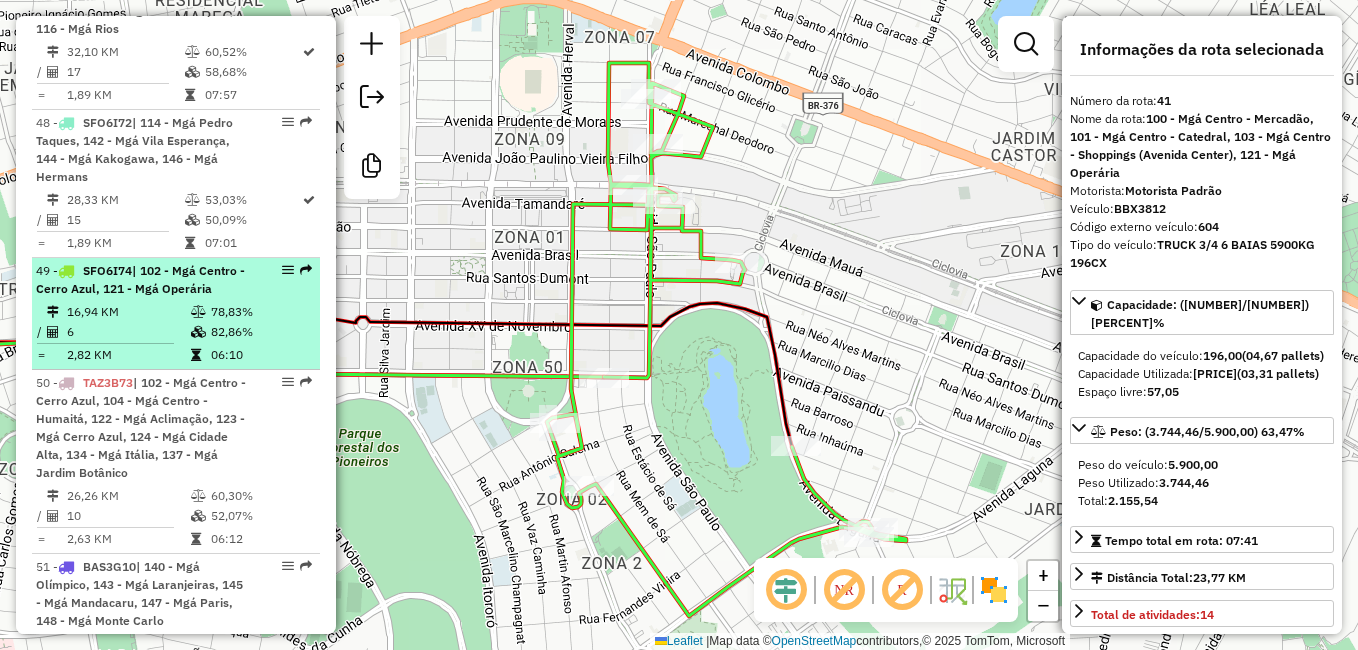 drag, startPoint x: 79, startPoint y: 280, endPoint x: 74, endPoint y: 321, distance: 41.303753 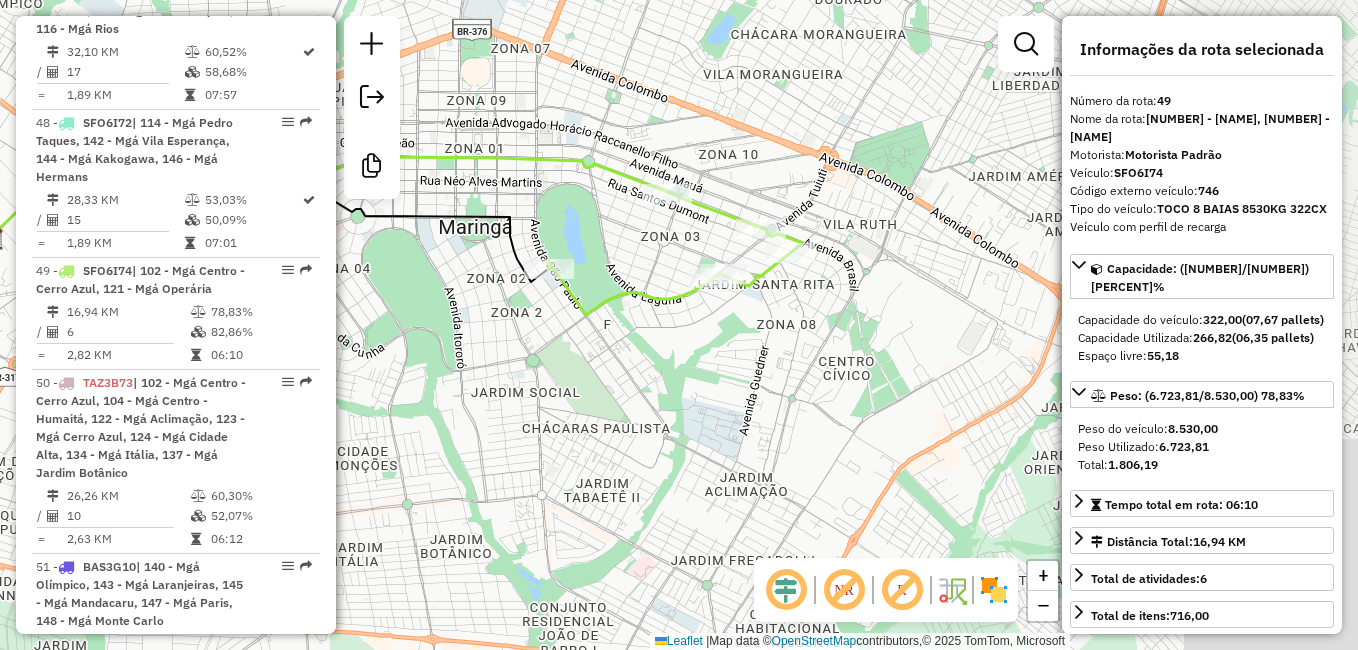 drag, startPoint x: 767, startPoint y: 436, endPoint x: 481, endPoint y: 345, distance: 300.1283 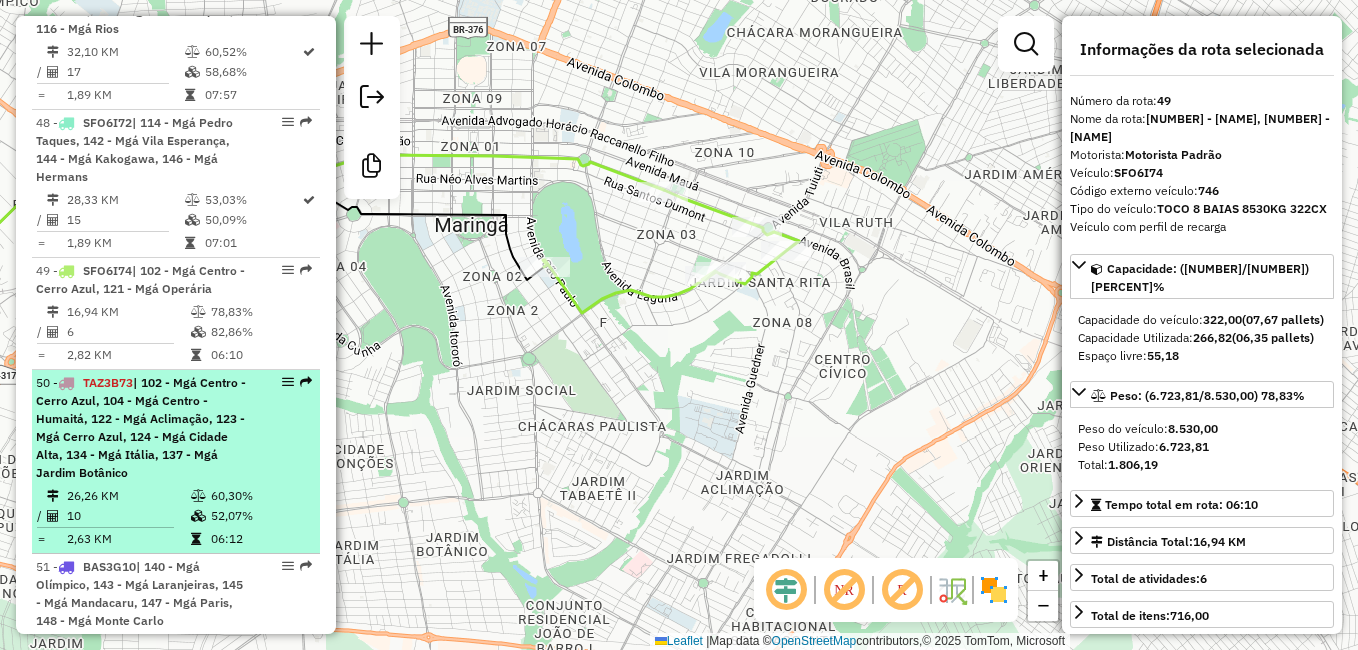click at bounding box center (66, 383) 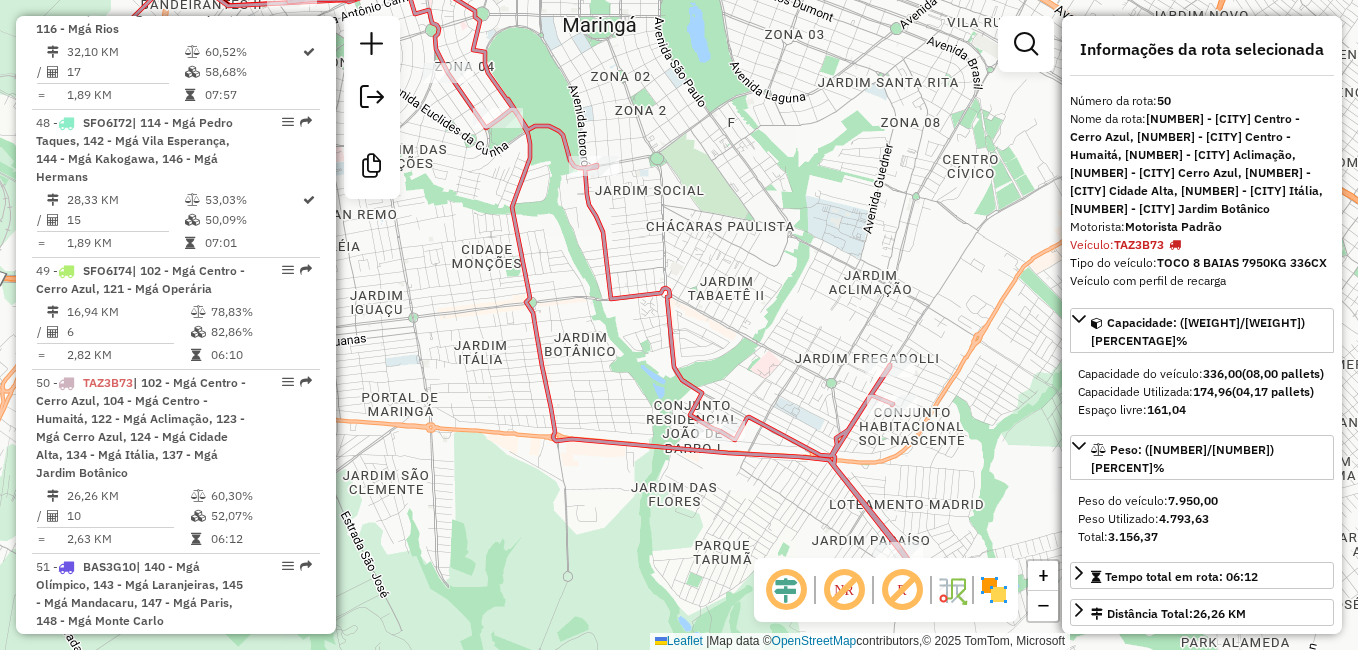 drag, startPoint x: 879, startPoint y: 365, endPoint x: 854, endPoint y: 373, distance: 26.24881 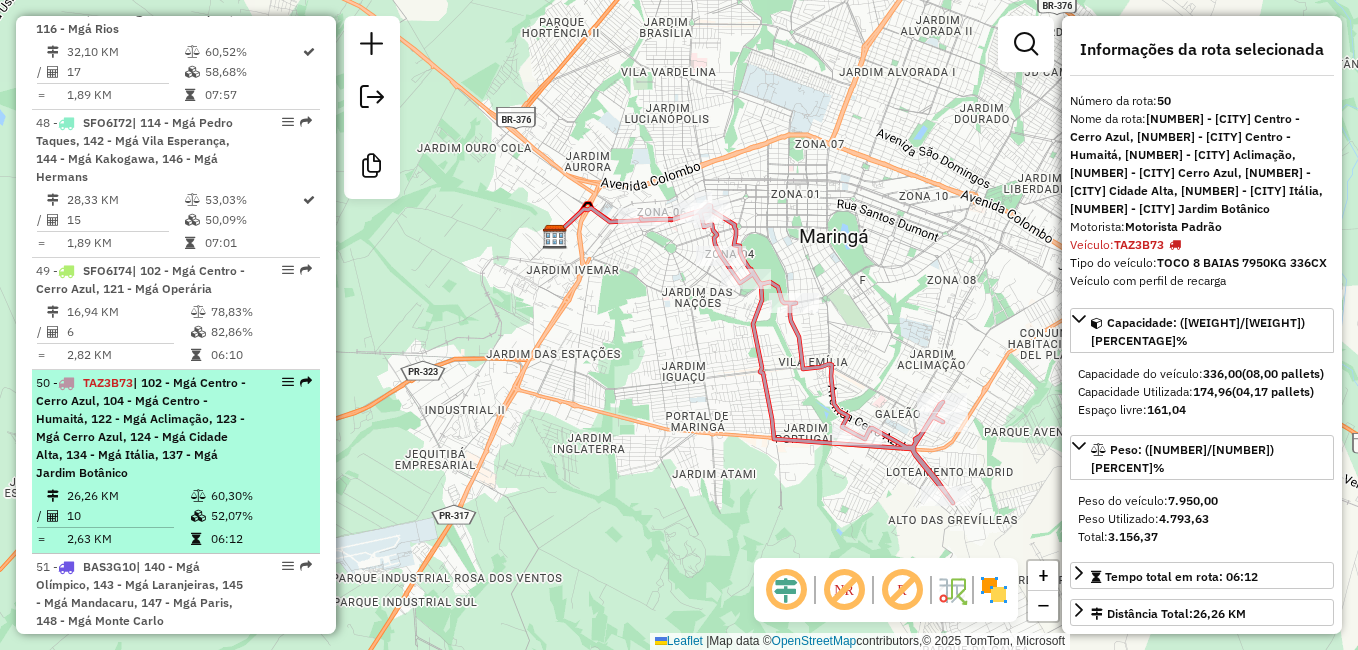 click at bounding box center (66, 383) 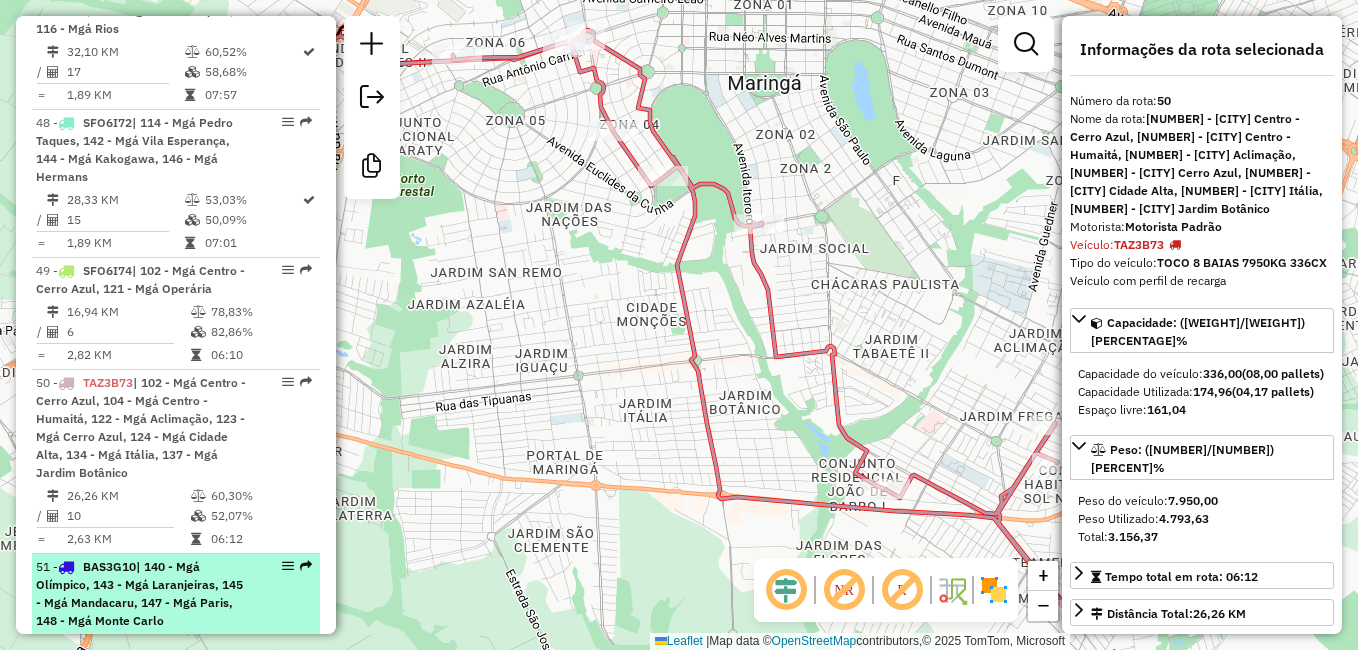 click at bounding box center (66, 567) 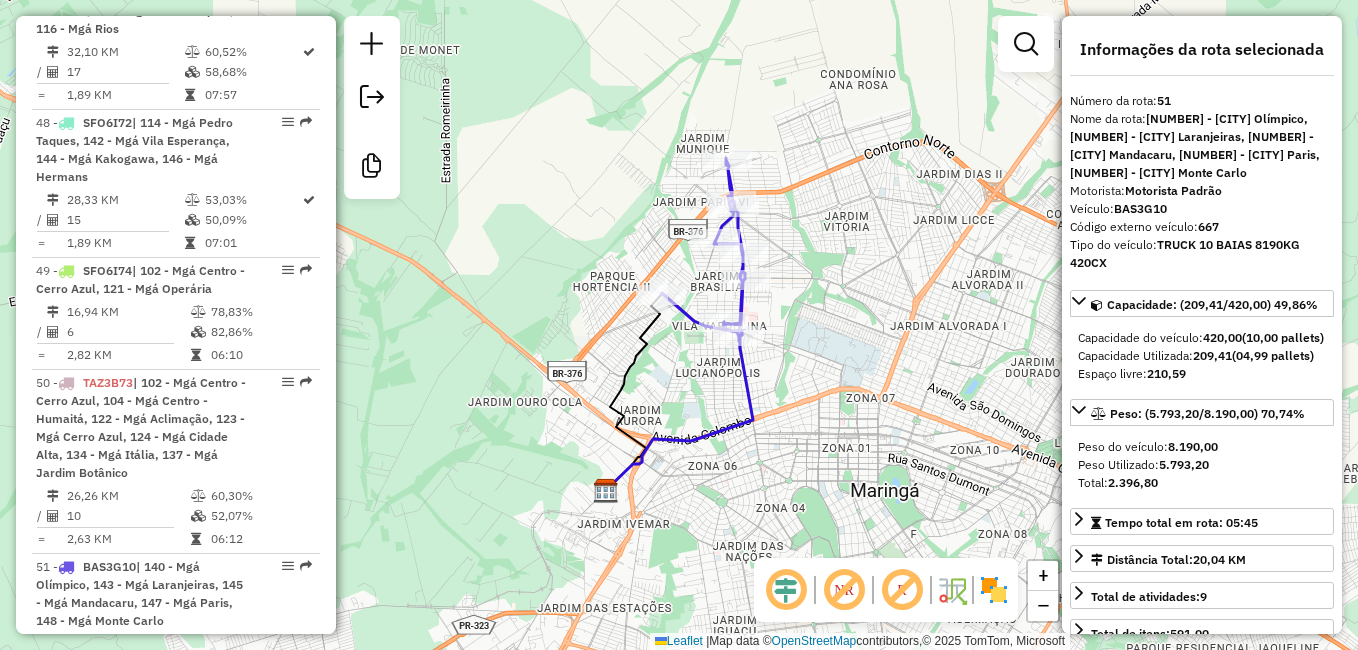 scroll, scrollTop: 6766, scrollLeft: 0, axis: vertical 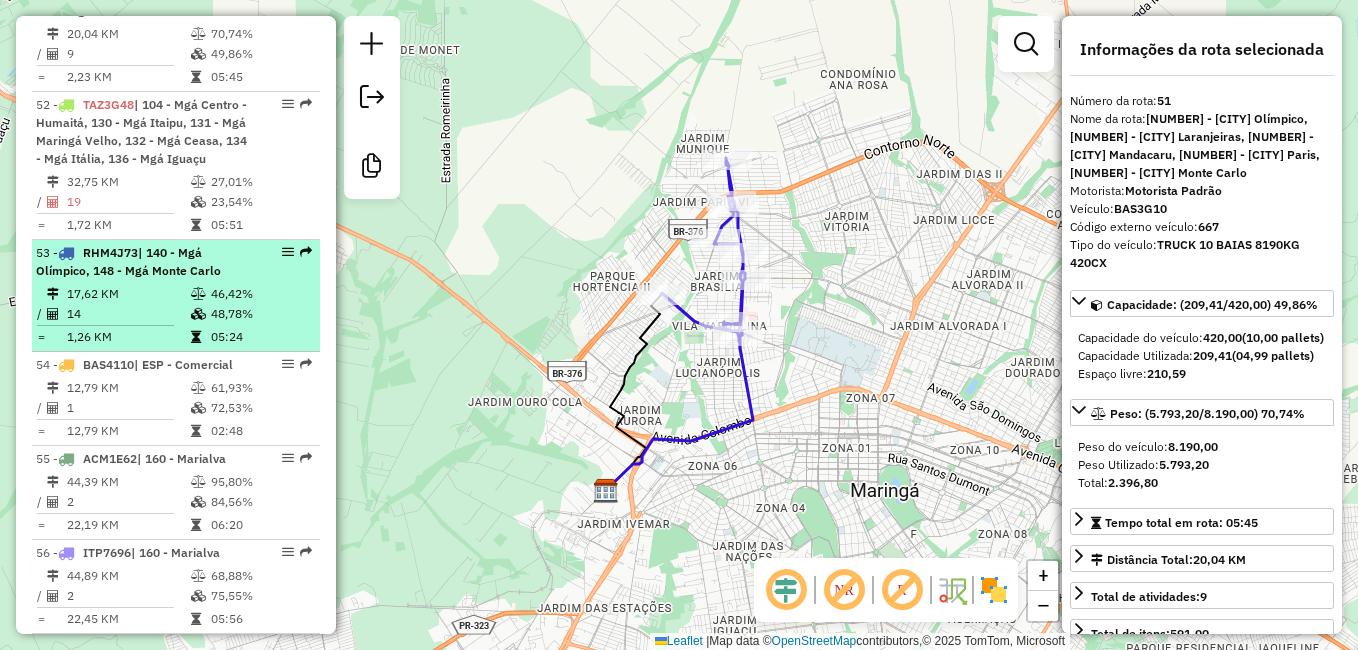 click on "[PLATE] | [NUMBER] - [NAME], [NUMBER] - [NAME]" at bounding box center [142, 262] 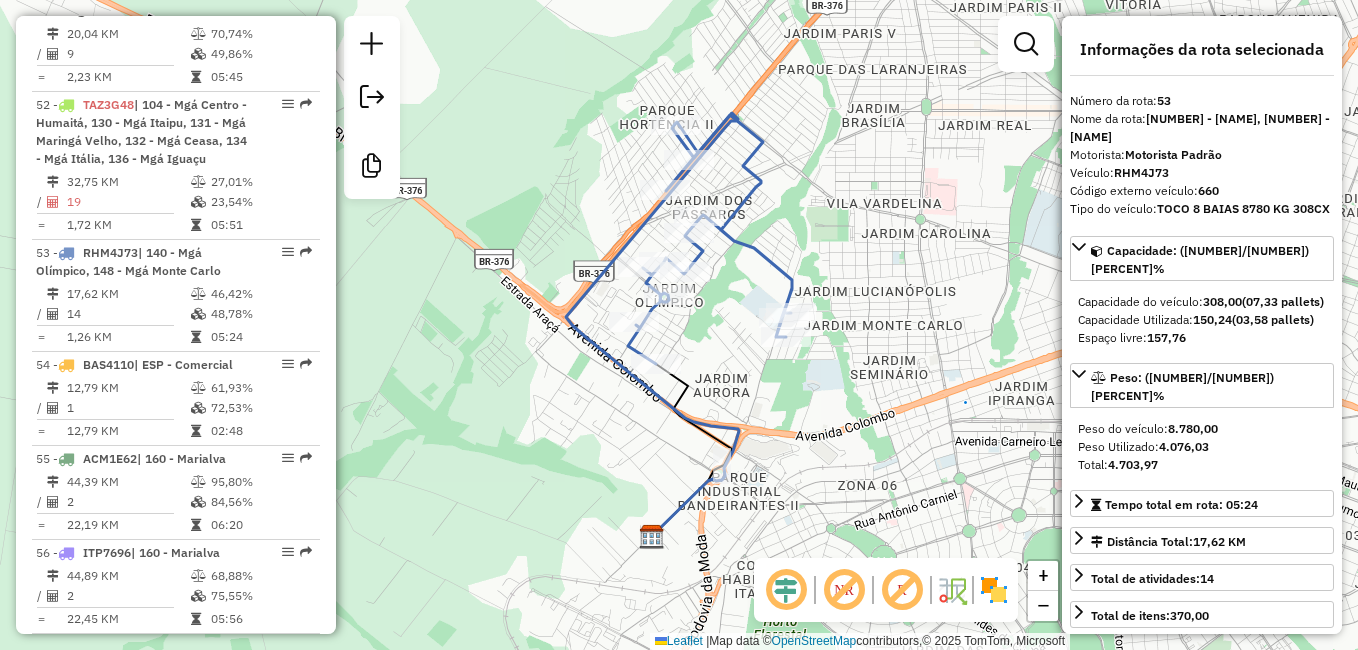scroll, scrollTop: 5340, scrollLeft: 0, axis: vertical 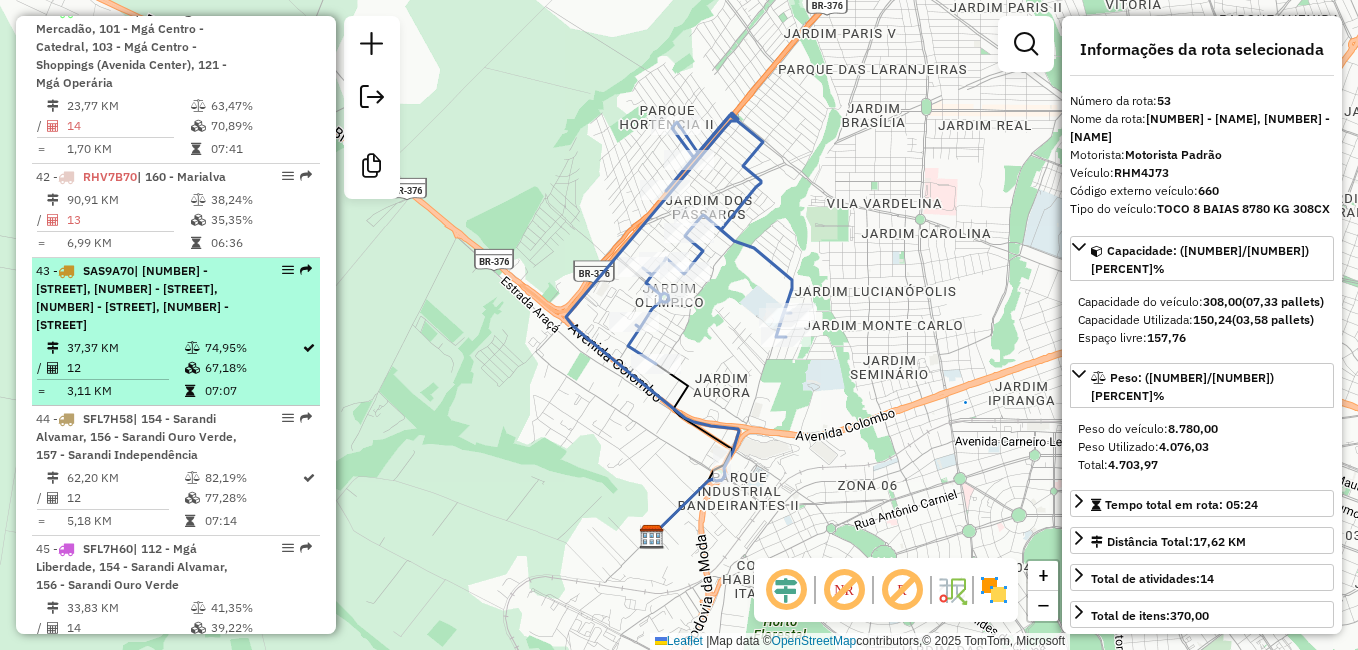 click at bounding box center (66, 271) 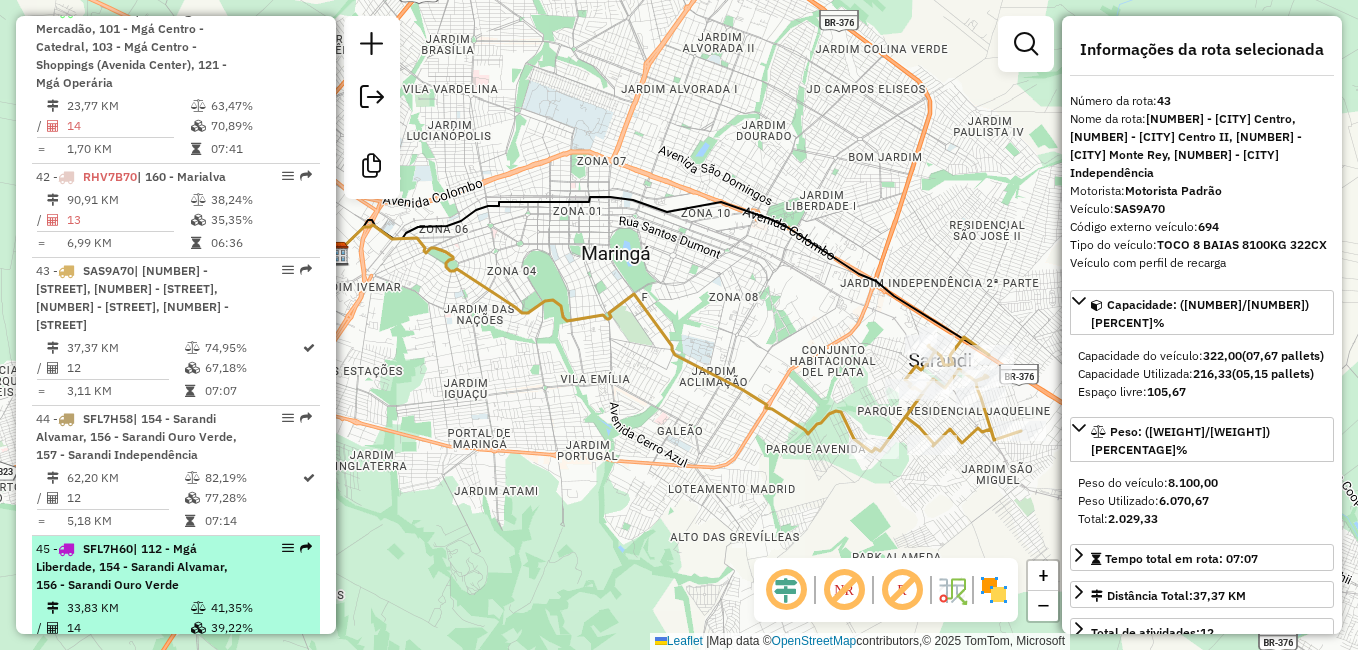 click at bounding box center (66, 549) 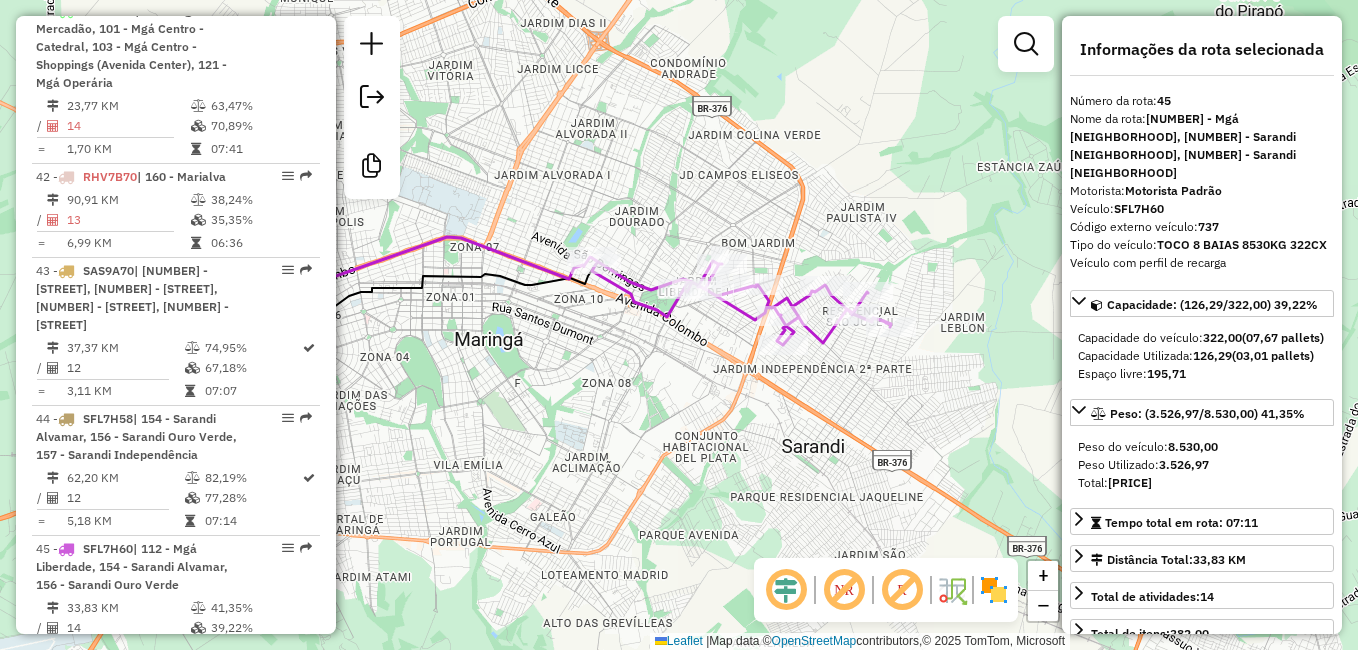 drag, startPoint x: 812, startPoint y: 485, endPoint x: 704, endPoint y: 448, distance: 114.16216 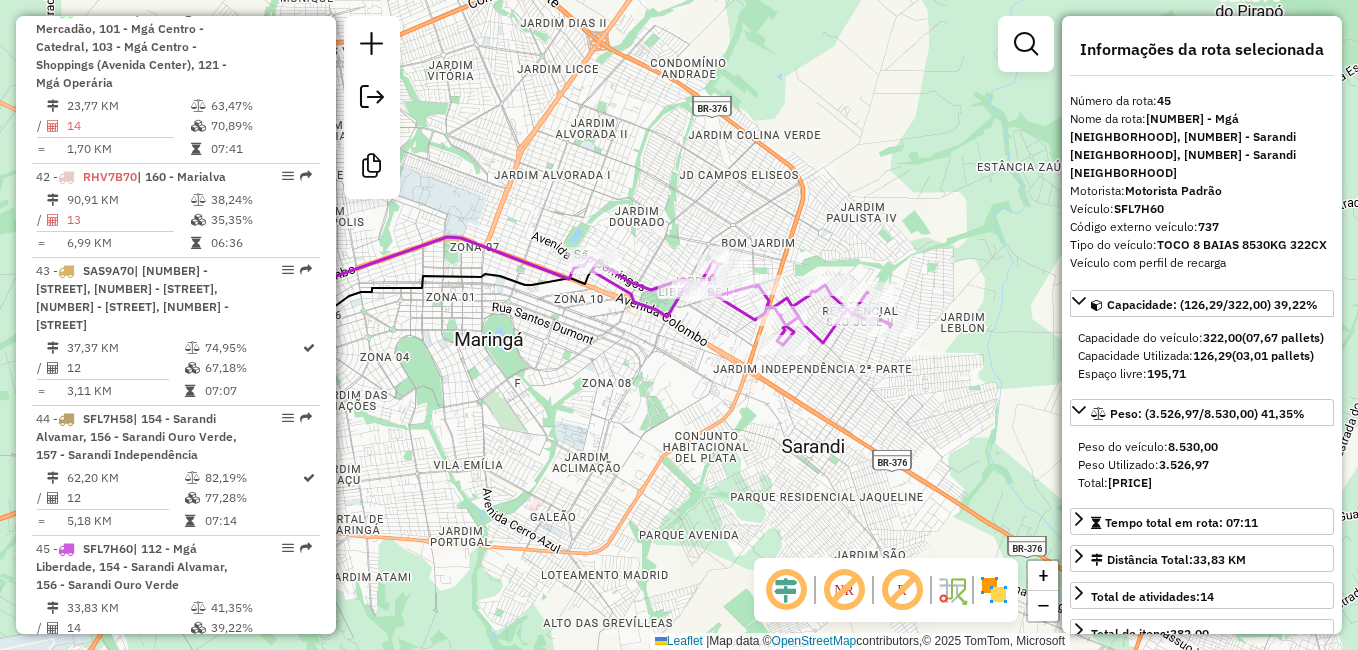 scroll, scrollTop: 5748, scrollLeft: 0, axis: vertical 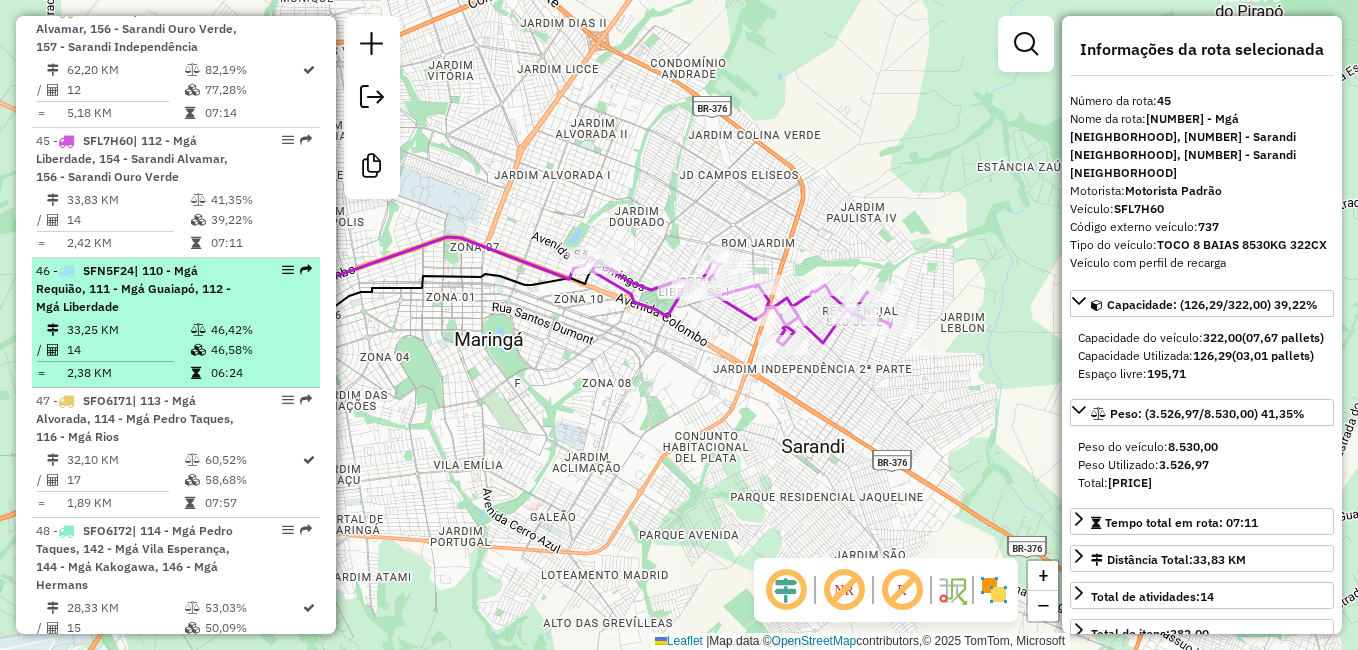 click at bounding box center [66, 271] 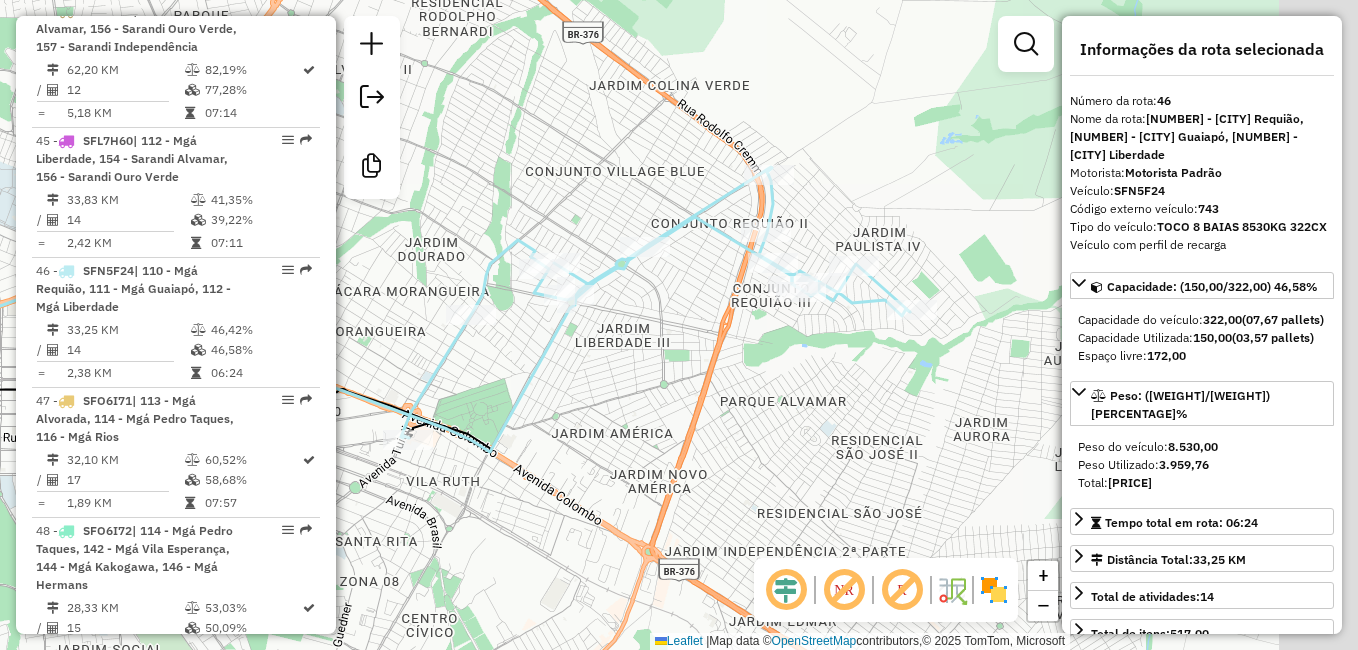 drag, startPoint x: 881, startPoint y: 376, endPoint x: 444, endPoint y: 382, distance: 437.0412 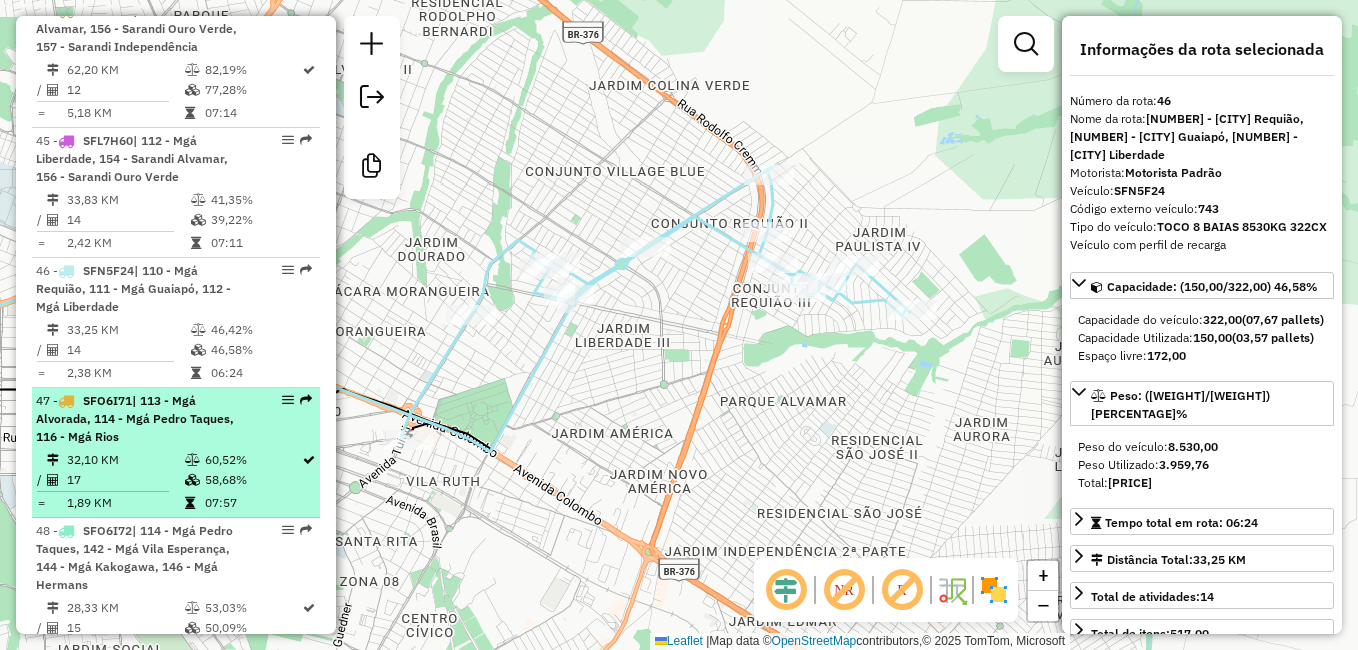 click on "SFO6I71 | [NUMBER] - Mgá [NEIGHBORHOOD], [NUMBER] - Mgá [NEIGHBORHOOD], [NUMBER] - Mgá [NEIGHBORHOOD]" at bounding box center (135, 418) 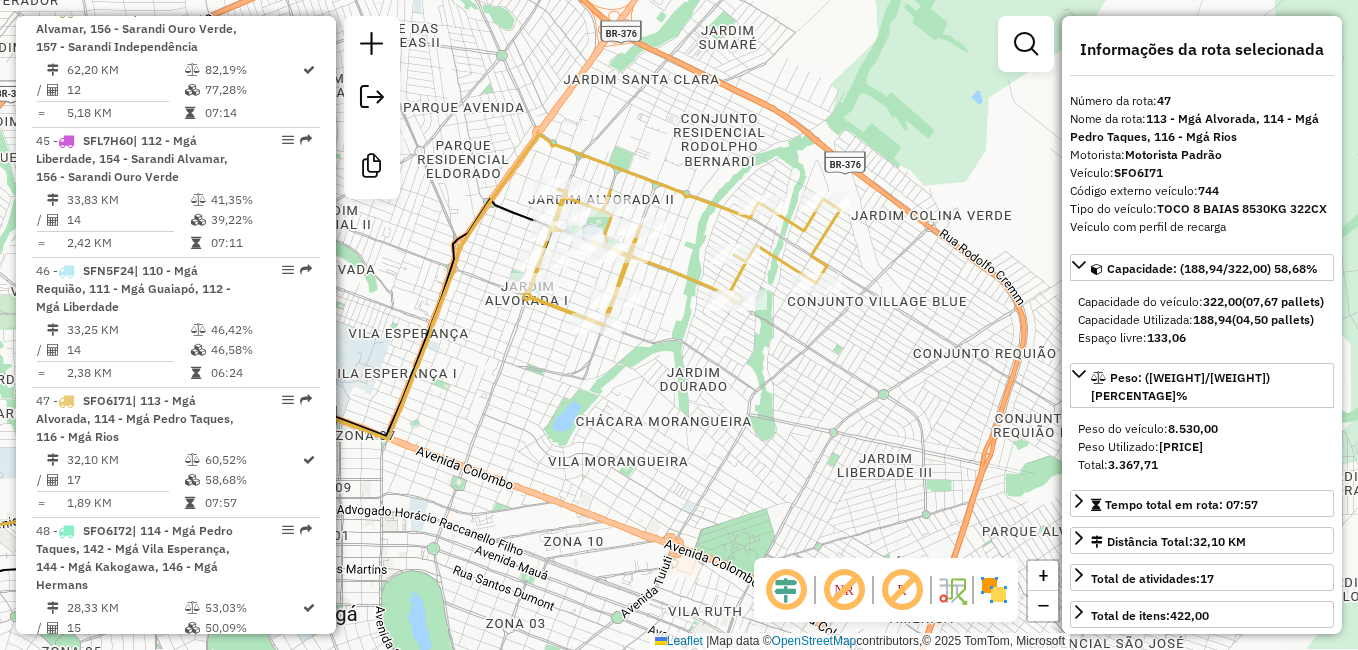 drag, startPoint x: 694, startPoint y: 436, endPoint x: 490, endPoint y: 419, distance: 204.7071 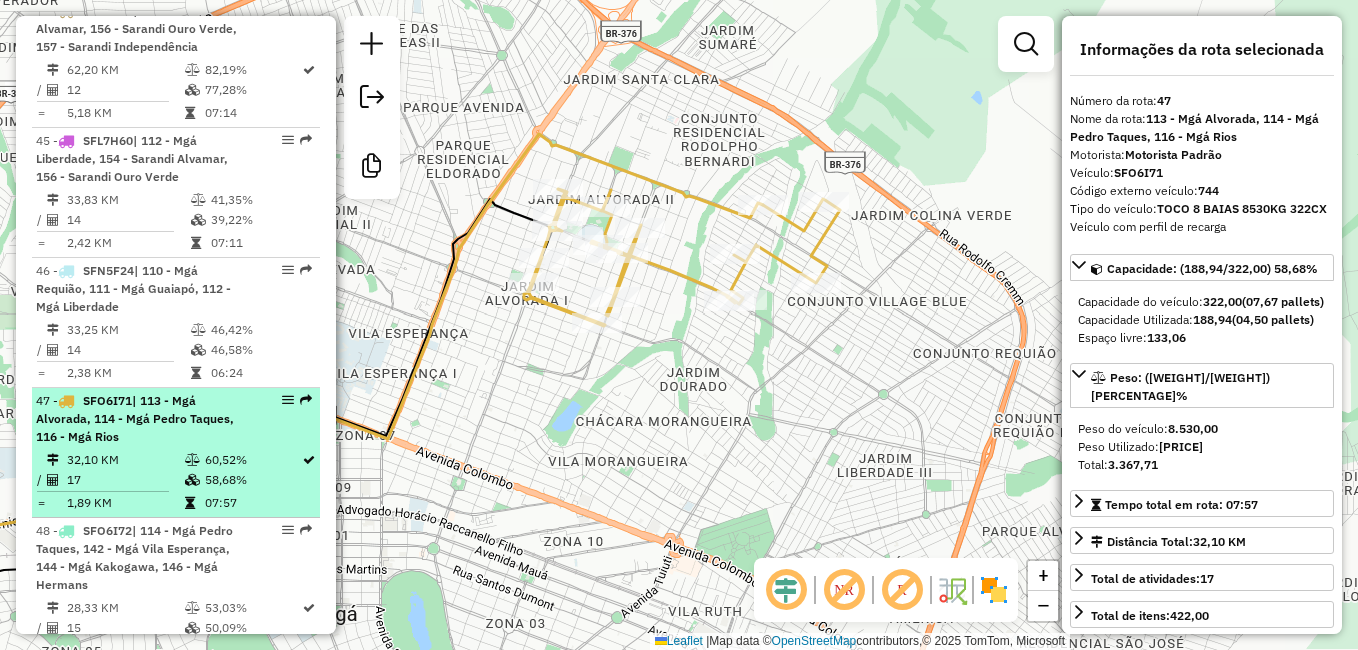 click at bounding box center [66, 401] 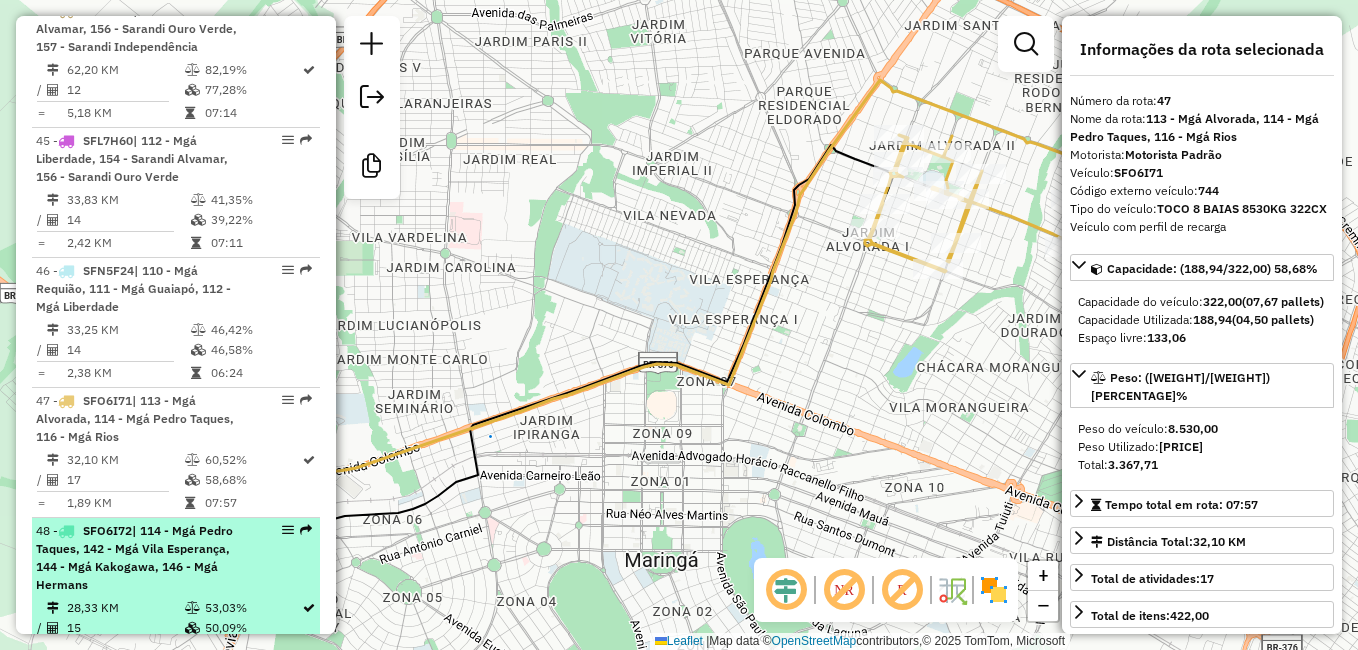 click at bounding box center (66, 531) 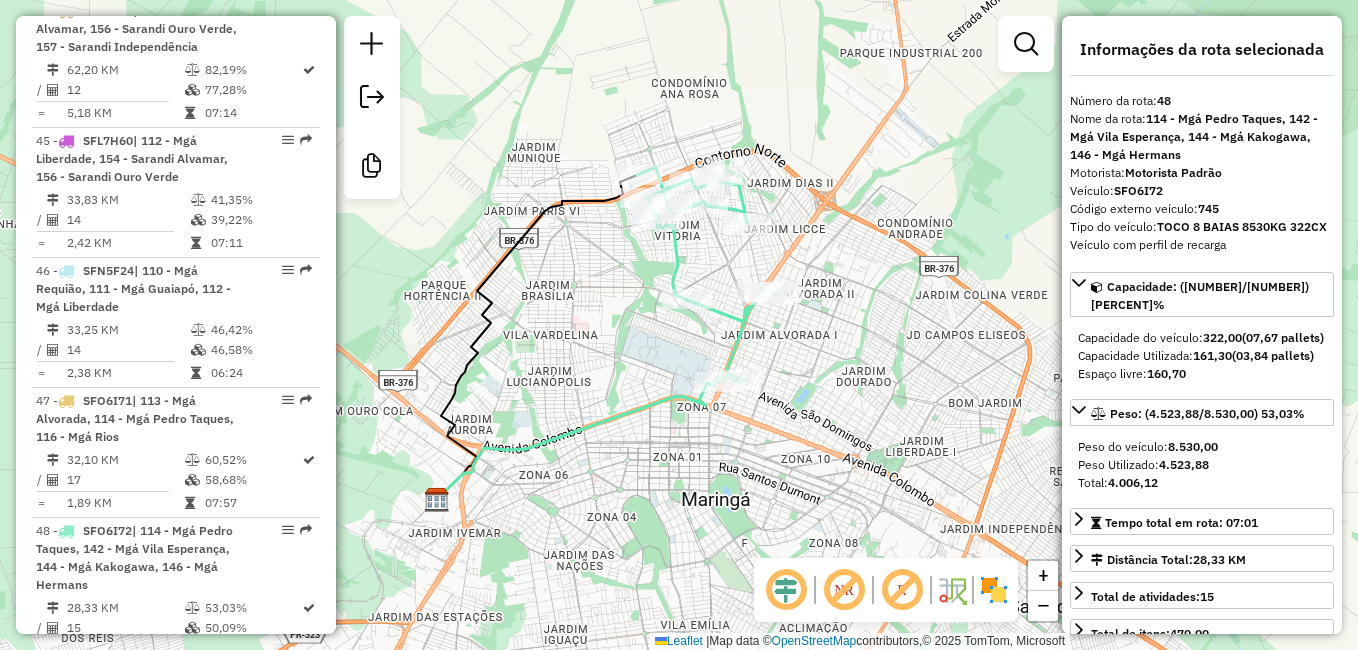 drag, startPoint x: 938, startPoint y: 366, endPoint x: 839, endPoint y: 375, distance: 99.40825 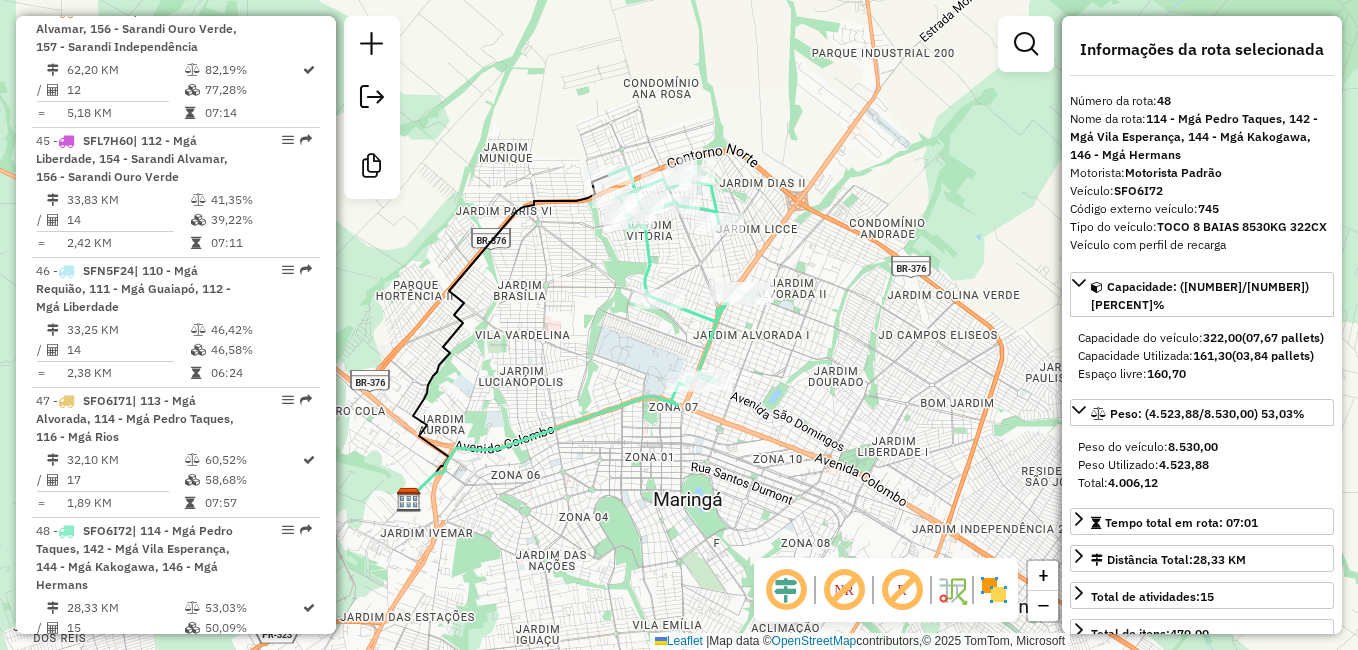 scroll, scrollTop: 6156, scrollLeft: 0, axis: vertical 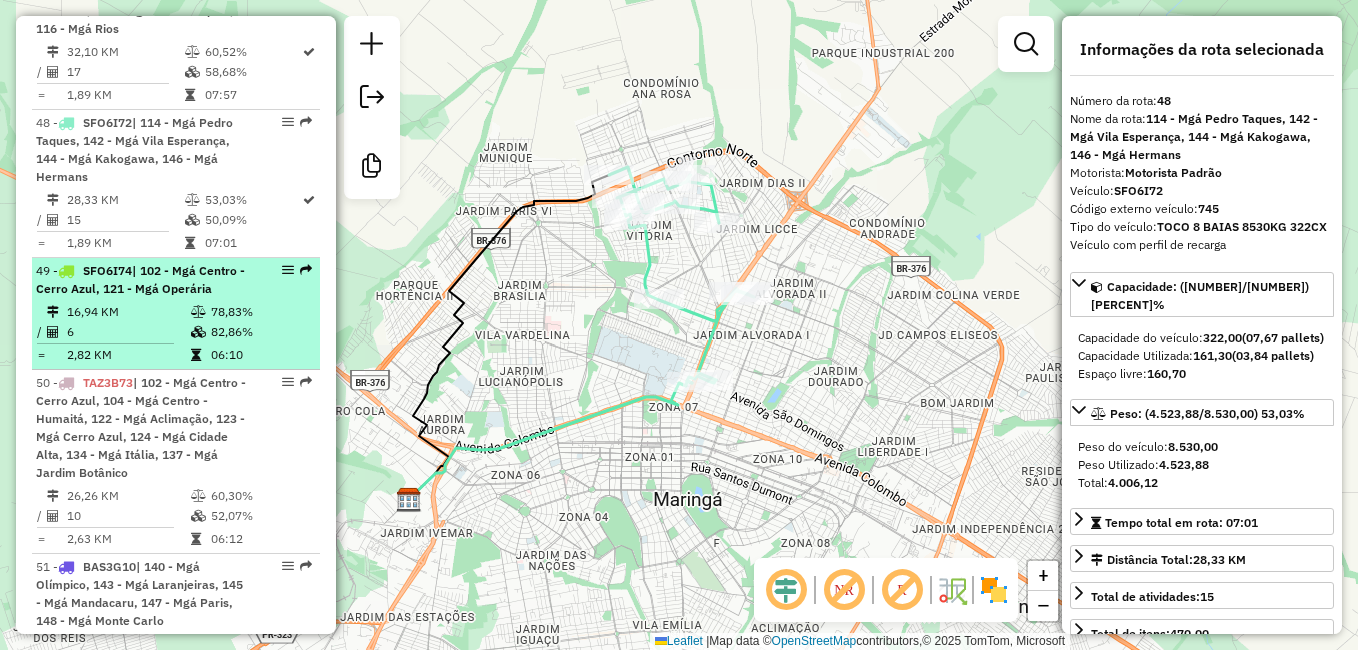 click at bounding box center (66, 271) 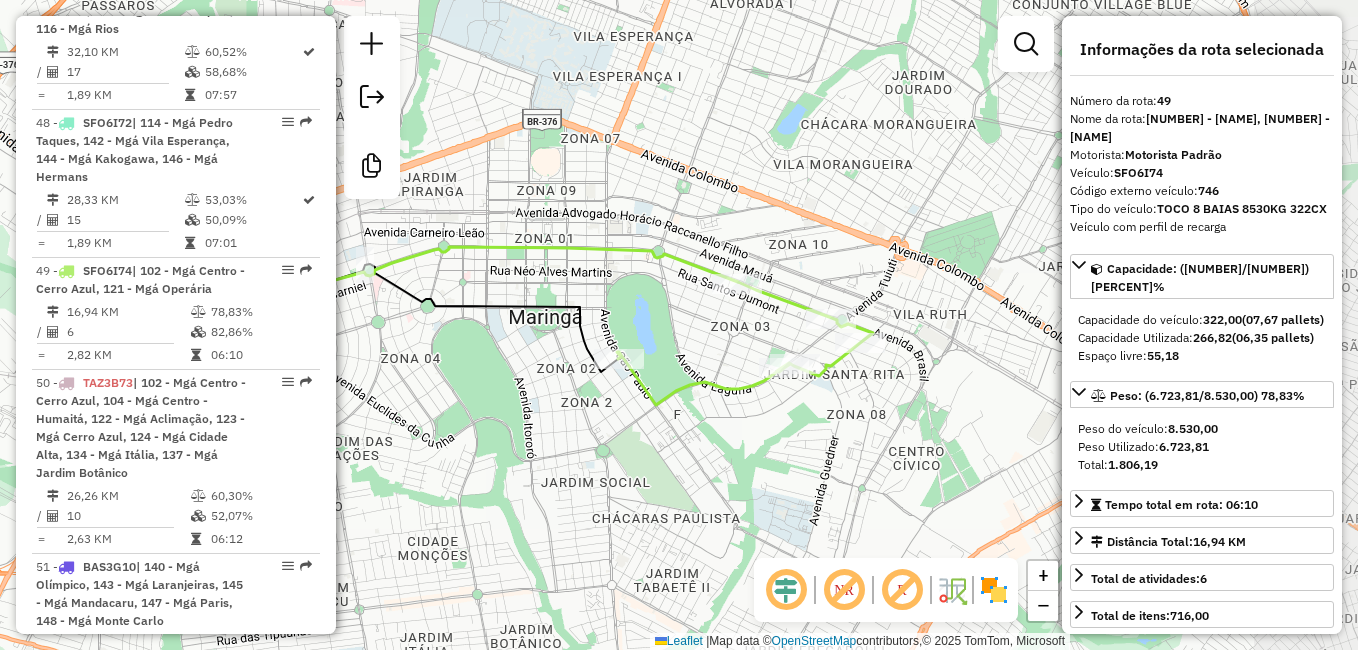 drag, startPoint x: 620, startPoint y: 459, endPoint x: 557, endPoint y: 450, distance: 63.63961 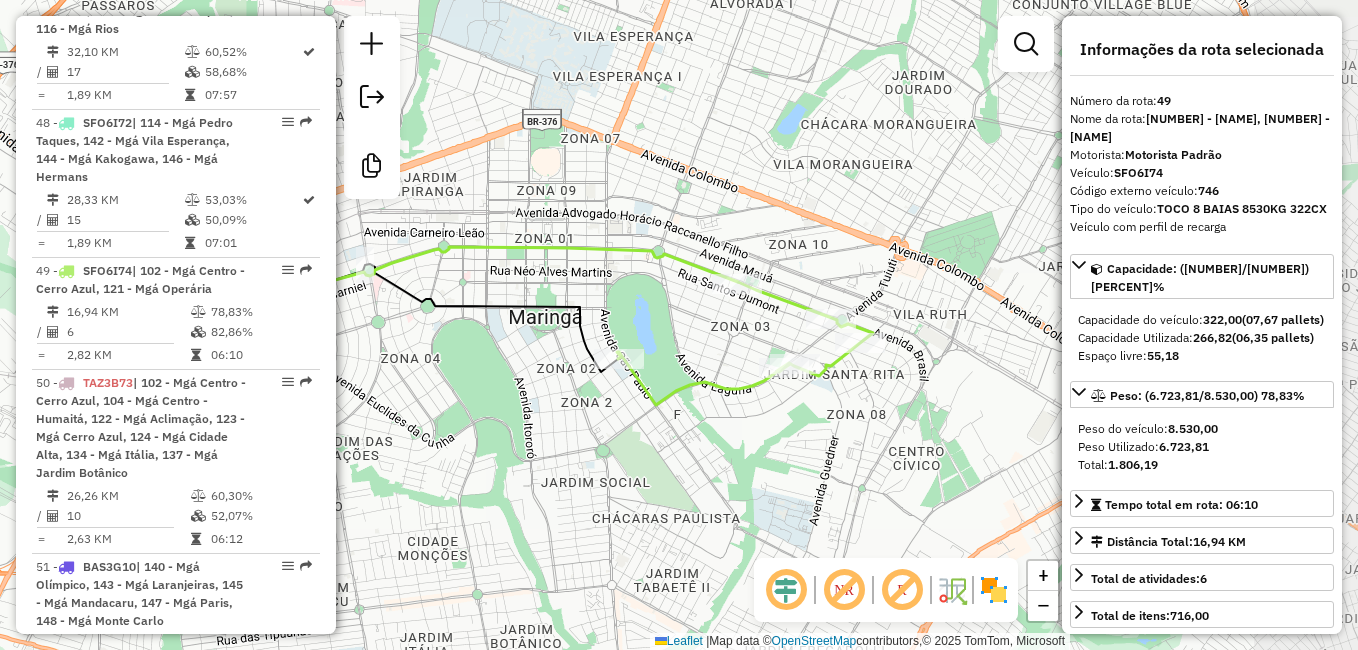 click on "Janela de atendimento Grade de atendimento Capacidade Transportadoras Veículos Cliente Pedidos  Rotas Selecione os dias de semana para filtrar as janelas de atendimento  Seg   Ter   Qua   Qui   Sex   Sáb   Dom  Informe o período da janela de atendimento: De: Até:  Filtrar exatamente a janela do cliente  Considerar janela de atendimento padrão  Selecione os dias de semana para filtrar as grades de atendimento  Seg   Ter   Qua   Qui   Sex   Sáb   Dom   Considerar clientes sem dia de atendimento cadastrado  Clientes fora do dia de atendimento selecionado Filtrar as atividades entre os valores definidos abaixo:  Peso mínimo:   Peso máximo:   Cubagem mínima:   Cubagem máxima:   De:   Até:  Filtrar as atividades entre o tempo de atendimento definido abaixo:  De:   Até:   Considerar capacidade total dos clientes não roteirizados Transportadora: Selecione um ou mais itens Tipo de veículo: Selecione um ou mais itens Veículo: Selecione um ou mais itens Motorista: Selecione um ou mais itens Nome: Rótulo:" 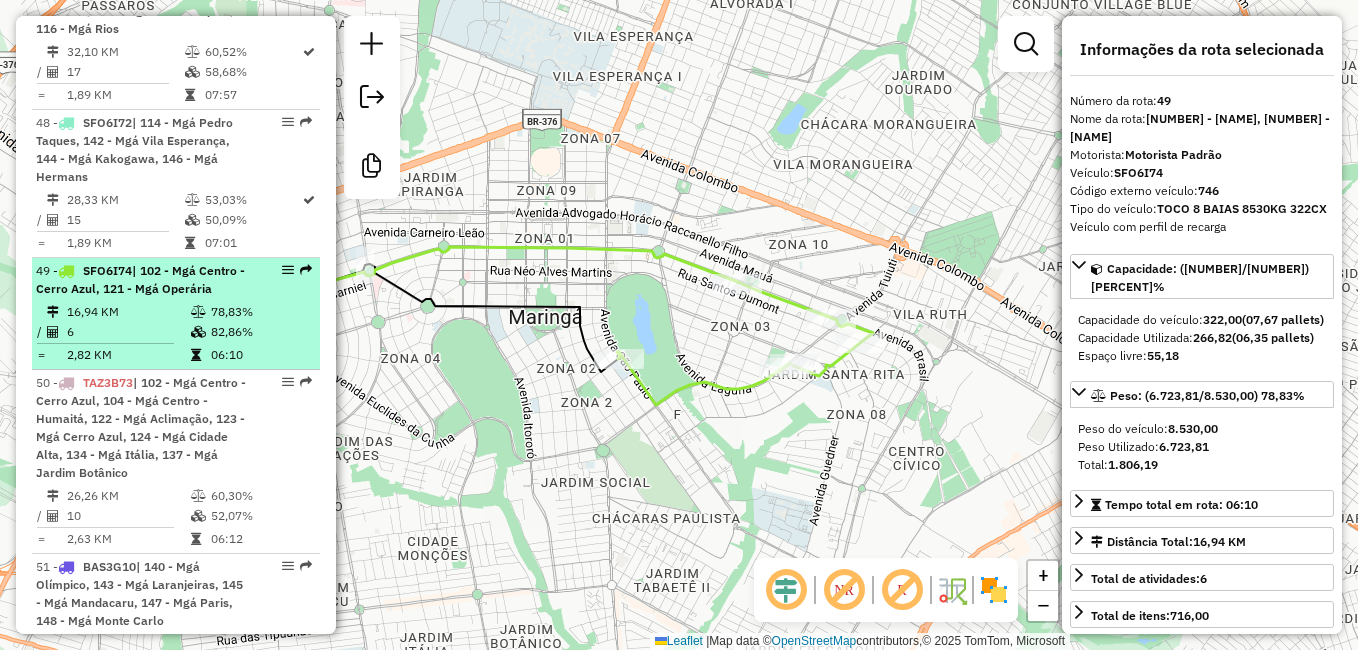 click at bounding box center [66, 271] 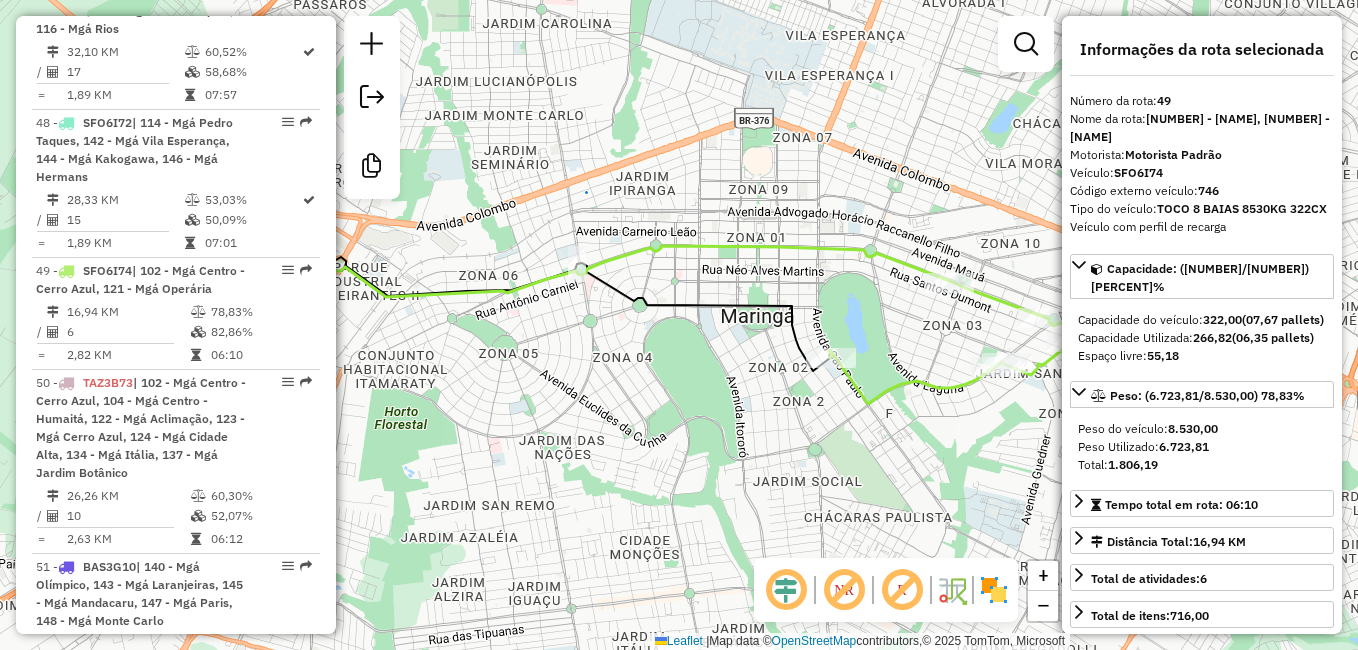 scroll, scrollTop: 6600, scrollLeft: 0, axis: vertical 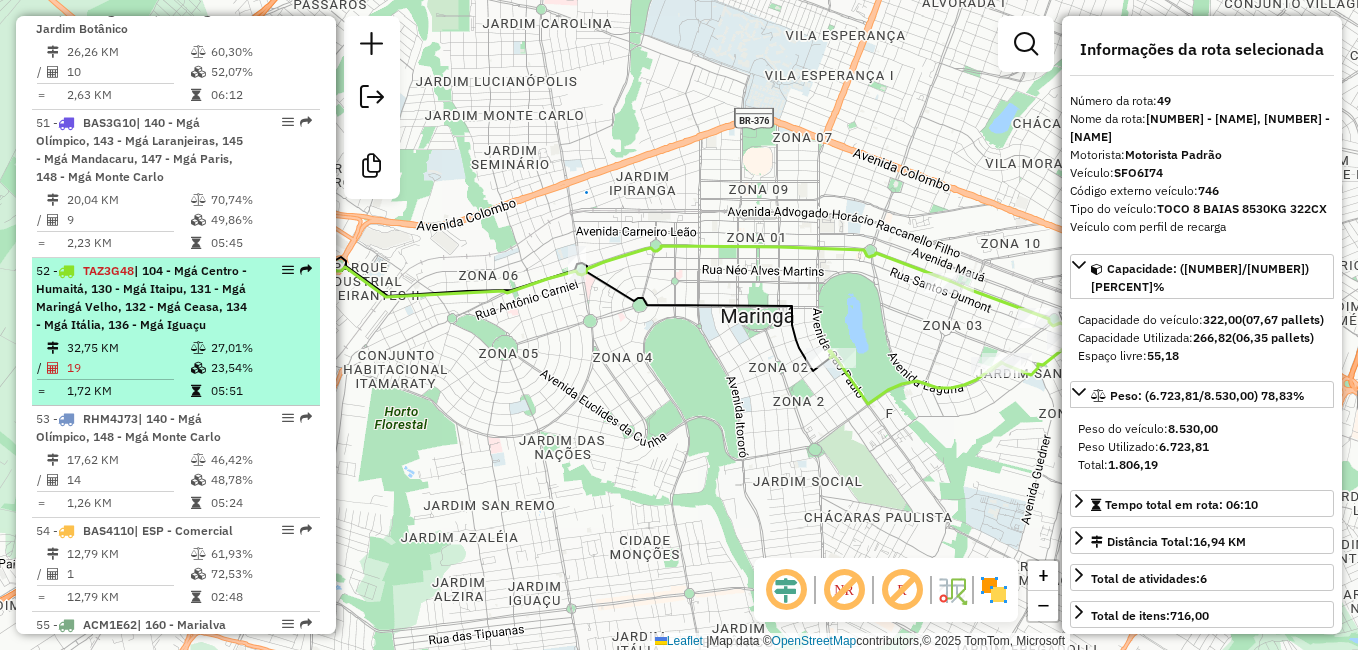 click at bounding box center (66, 271) 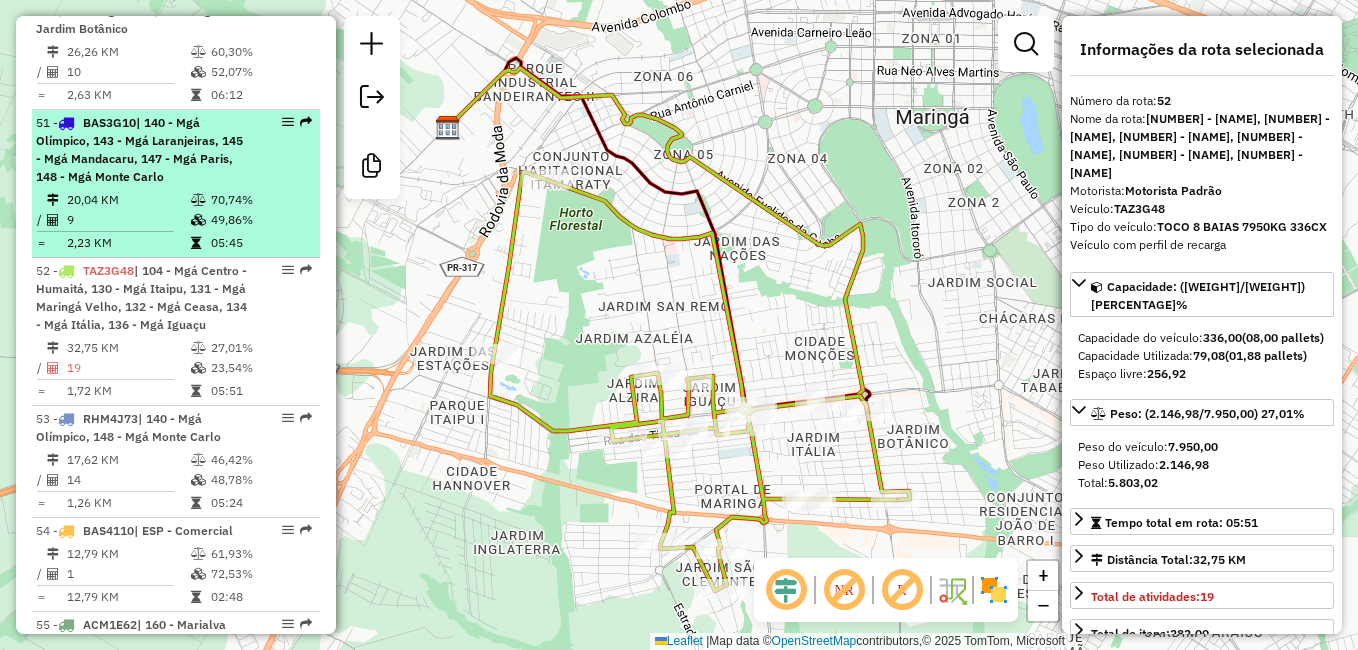 click at bounding box center (66, 123) 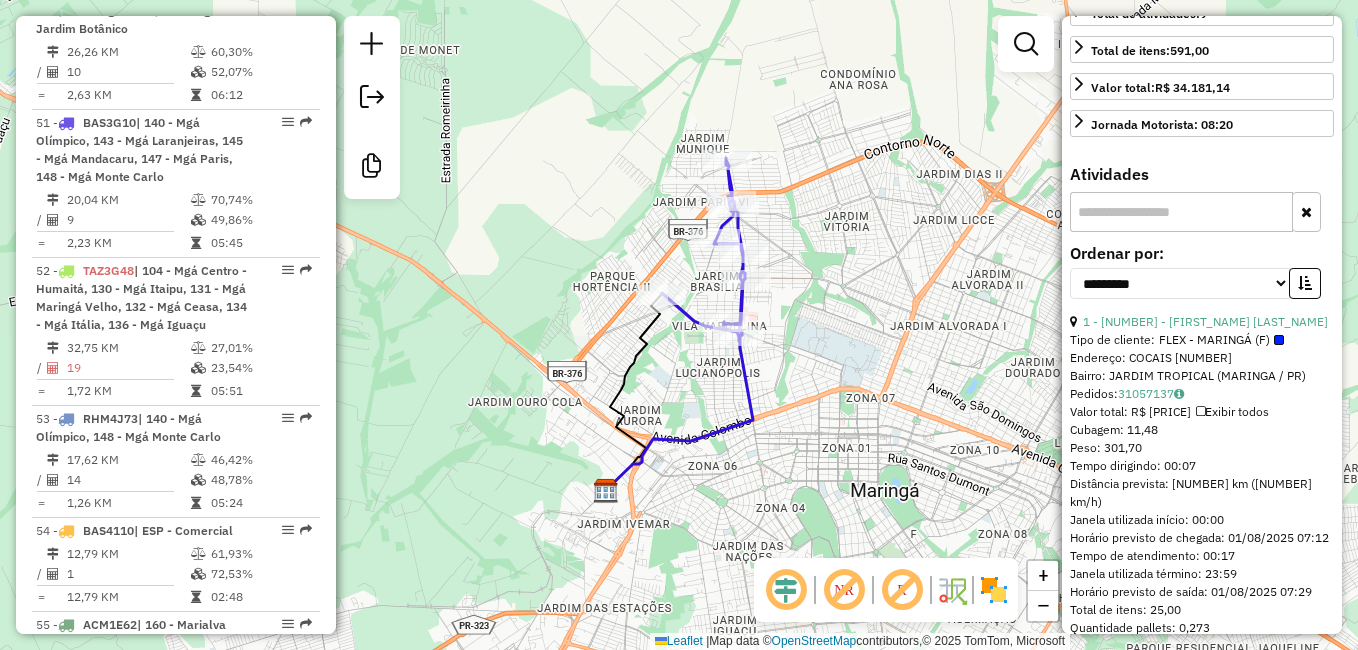scroll, scrollTop: 600, scrollLeft: 0, axis: vertical 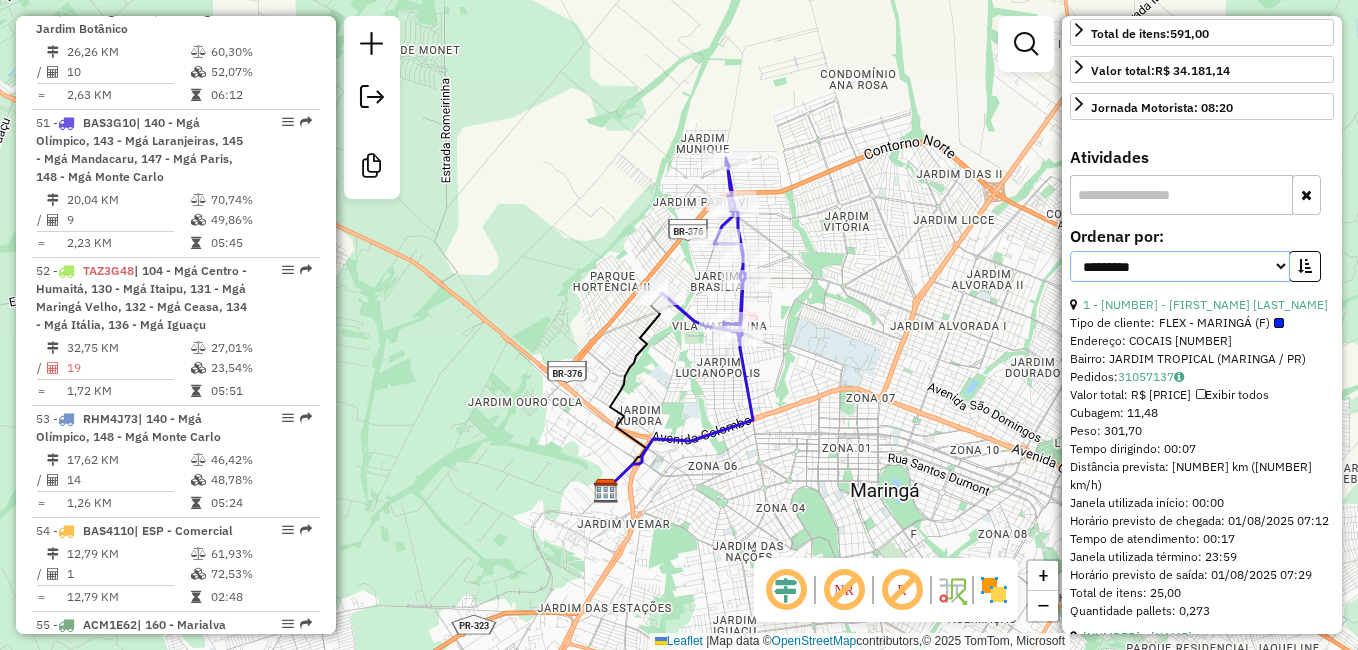 click on "**********" at bounding box center (1180, 266) 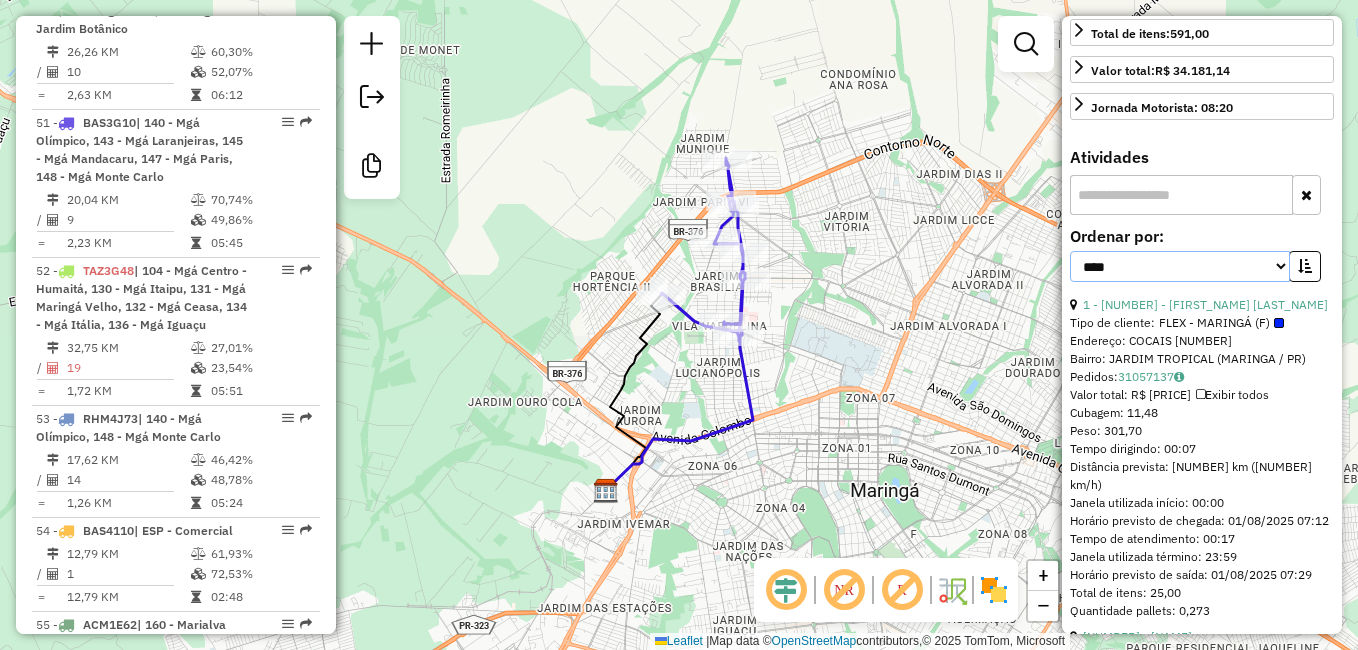 click on "**********" at bounding box center (1180, 266) 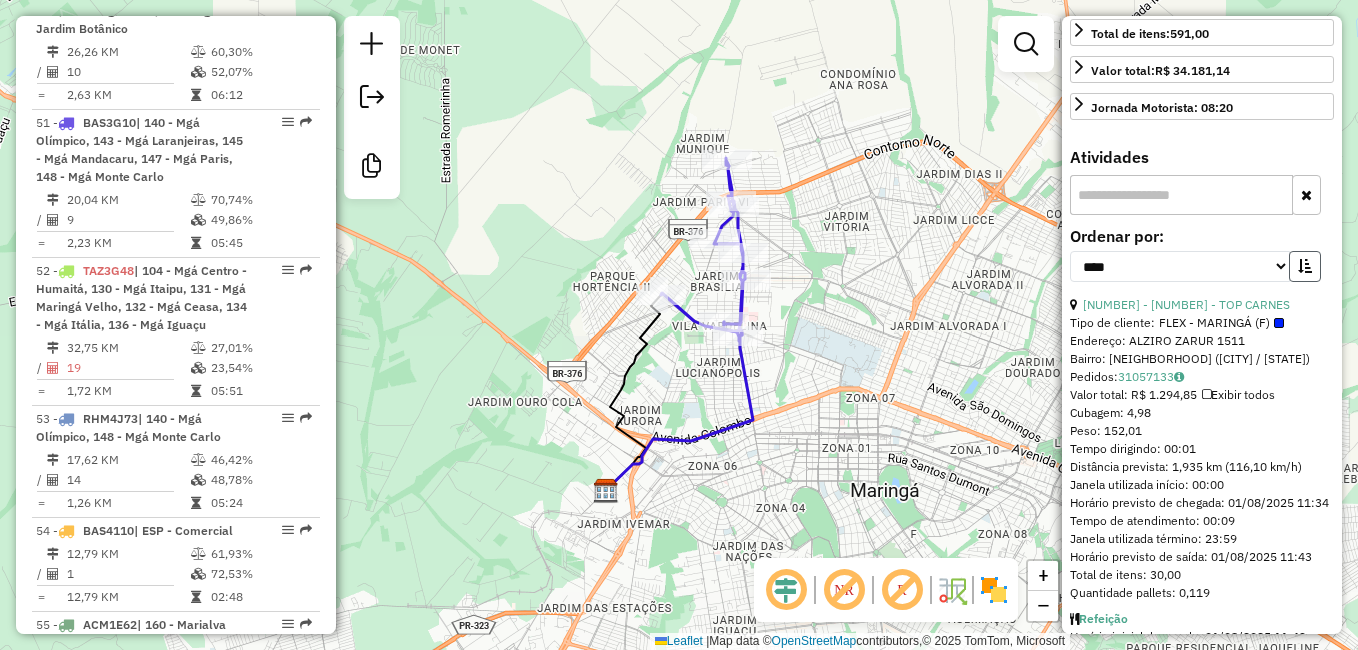 click at bounding box center [1305, 266] 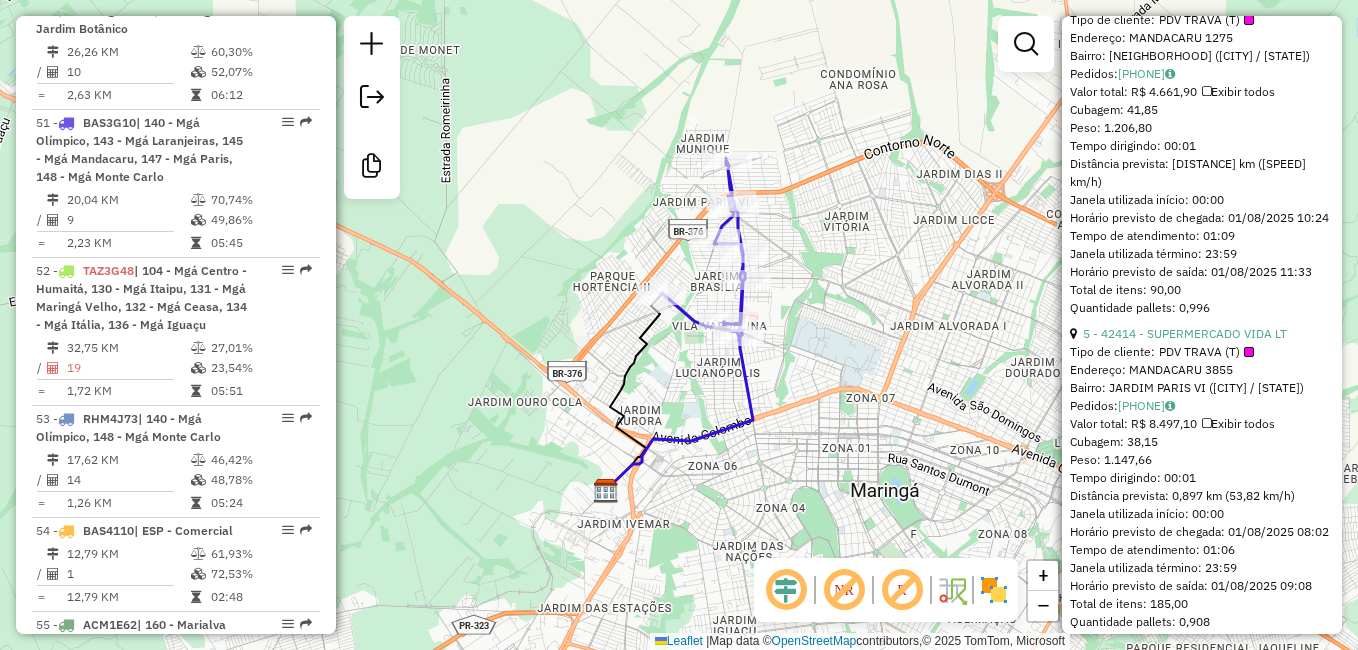 scroll, scrollTop: 1300, scrollLeft: 0, axis: vertical 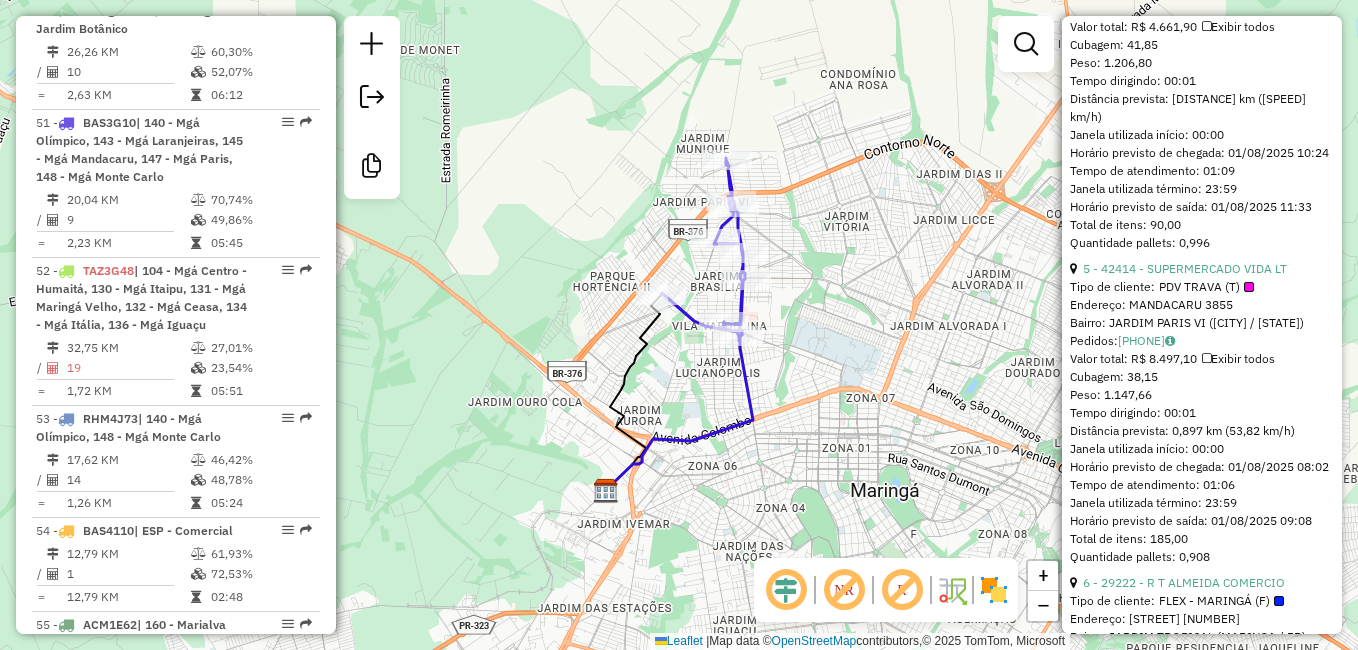 type 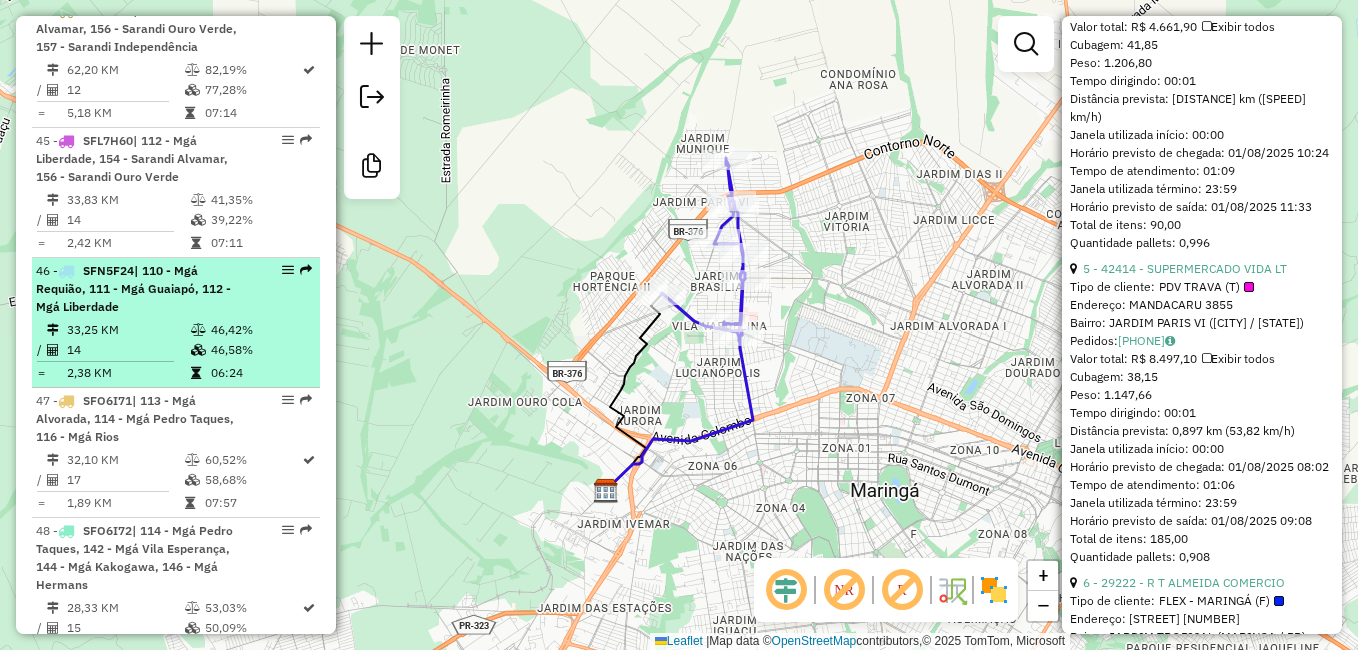 click at bounding box center [66, 271] 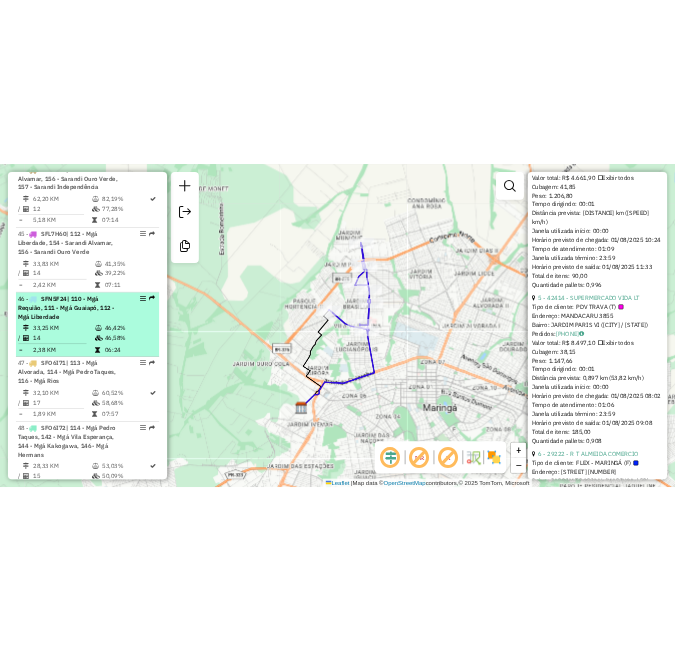scroll, scrollTop: 1282, scrollLeft: 0, axis: vertical 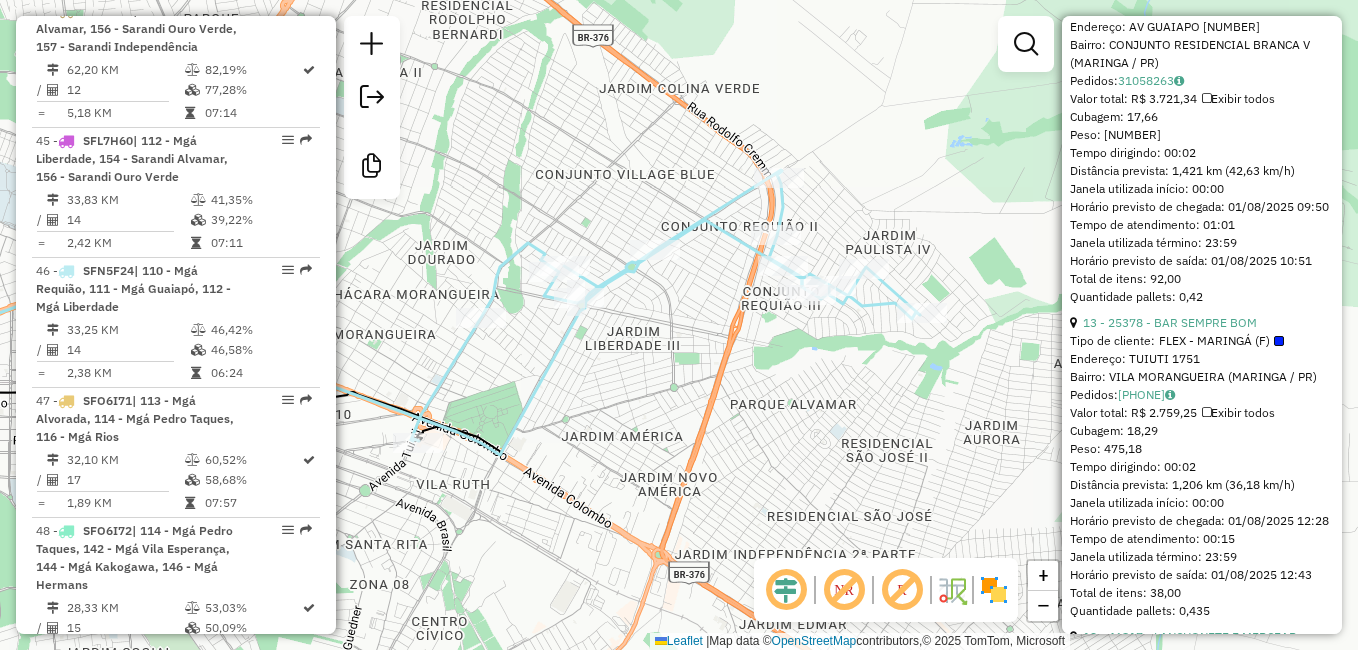 drag, startPoint x: 954, startPoint y: 371, endPoint x: 545, endPoint y: 375, distance: 409.01956 